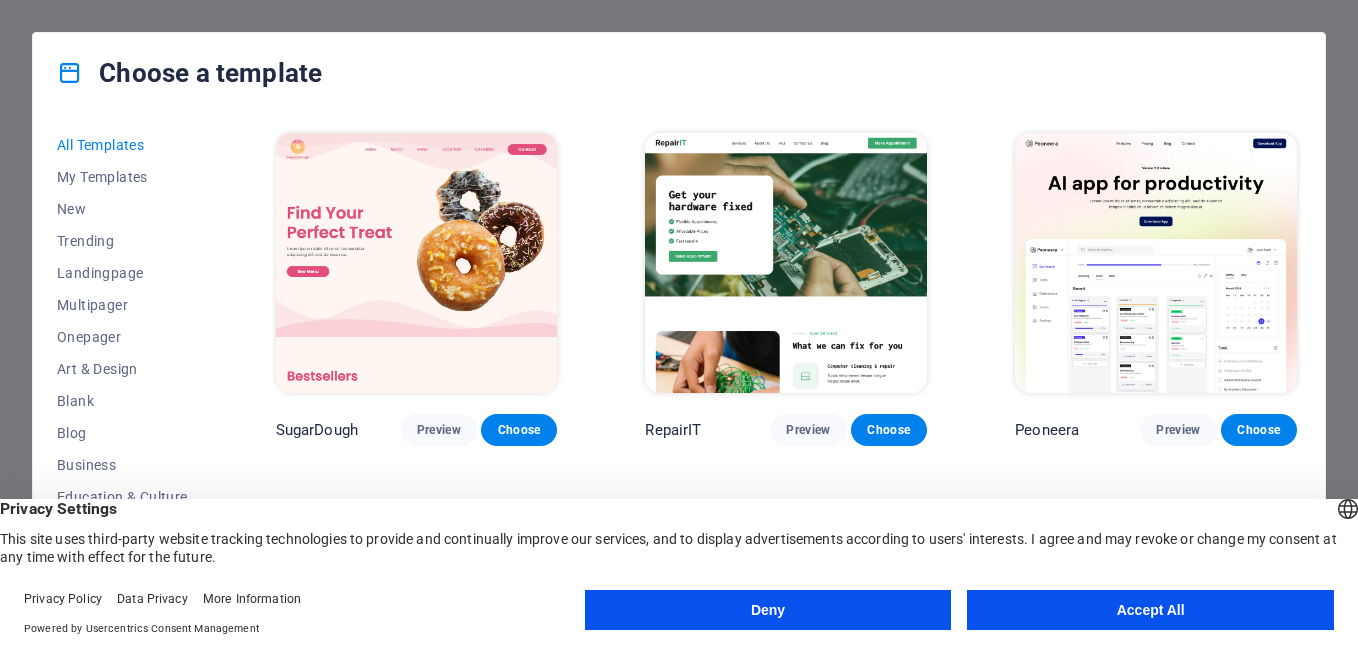 scroll, scrollTop: 0, scrollLeft: 0, axis: both 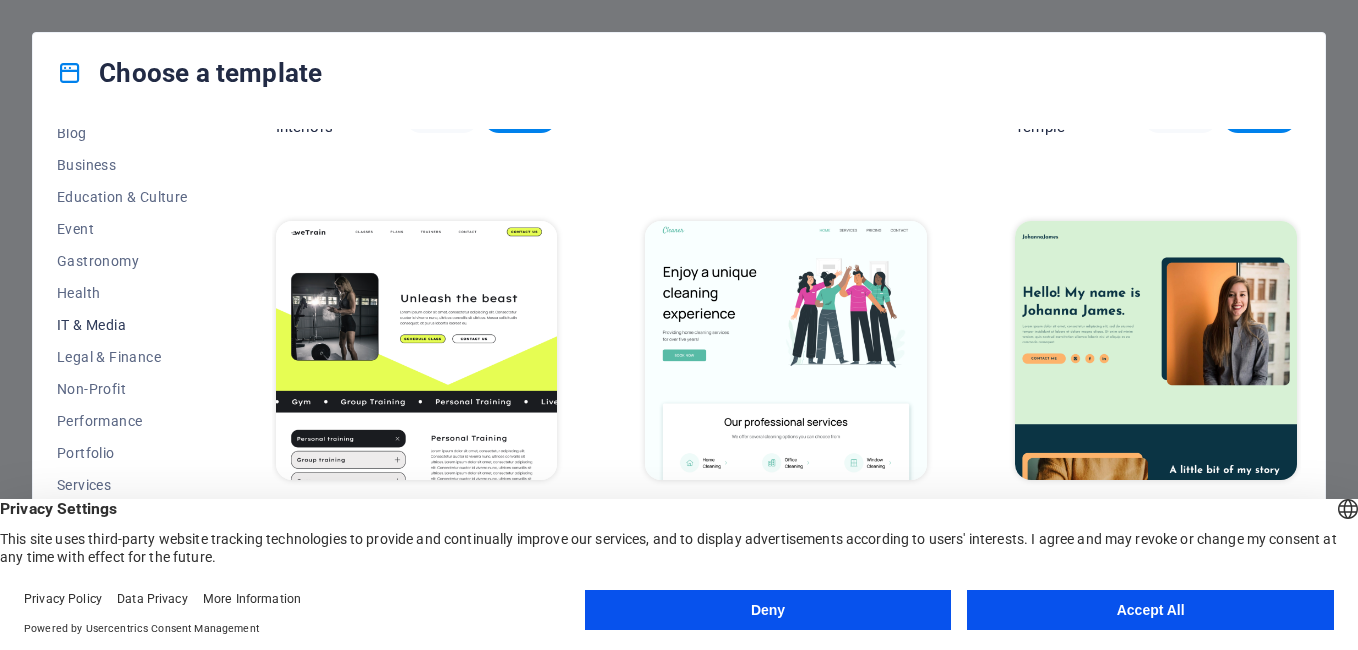 click on "IT & Media" at bounding box center [122, 325] 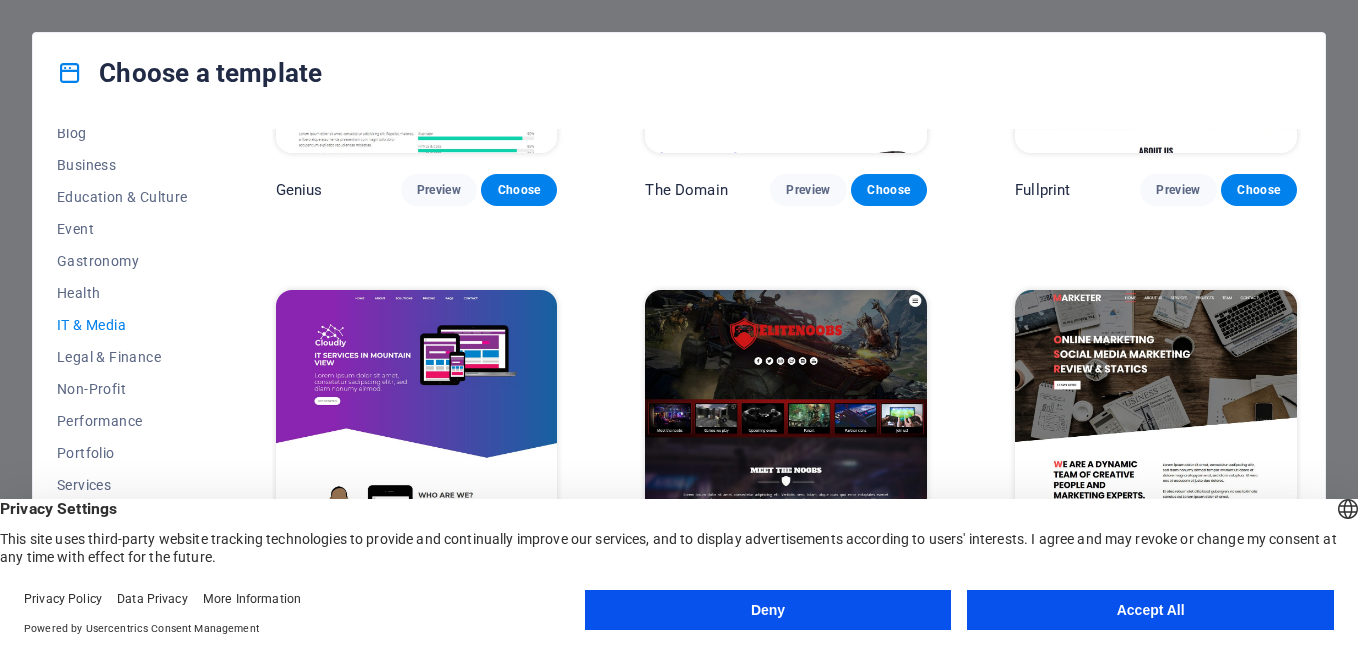 scroll, scrollTop: 1034, scrollLeft: 0, axis: vertical 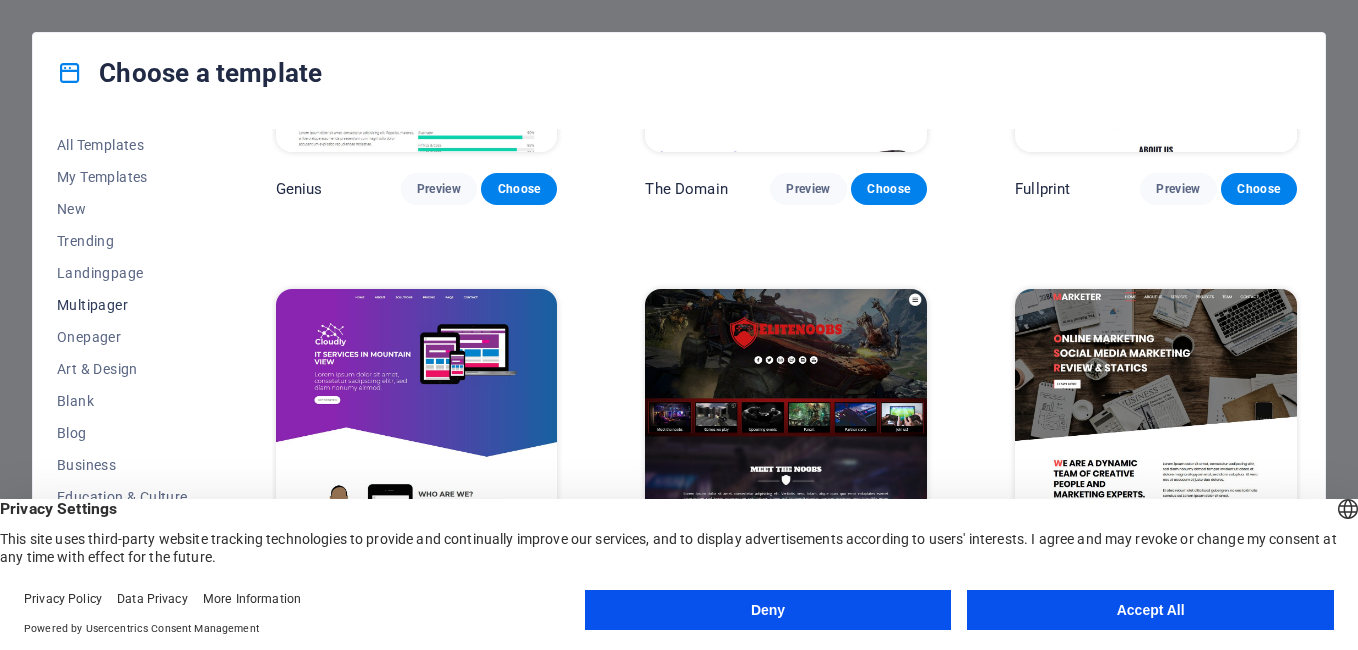 click on "Multipager" at bounding box center (122, 305) 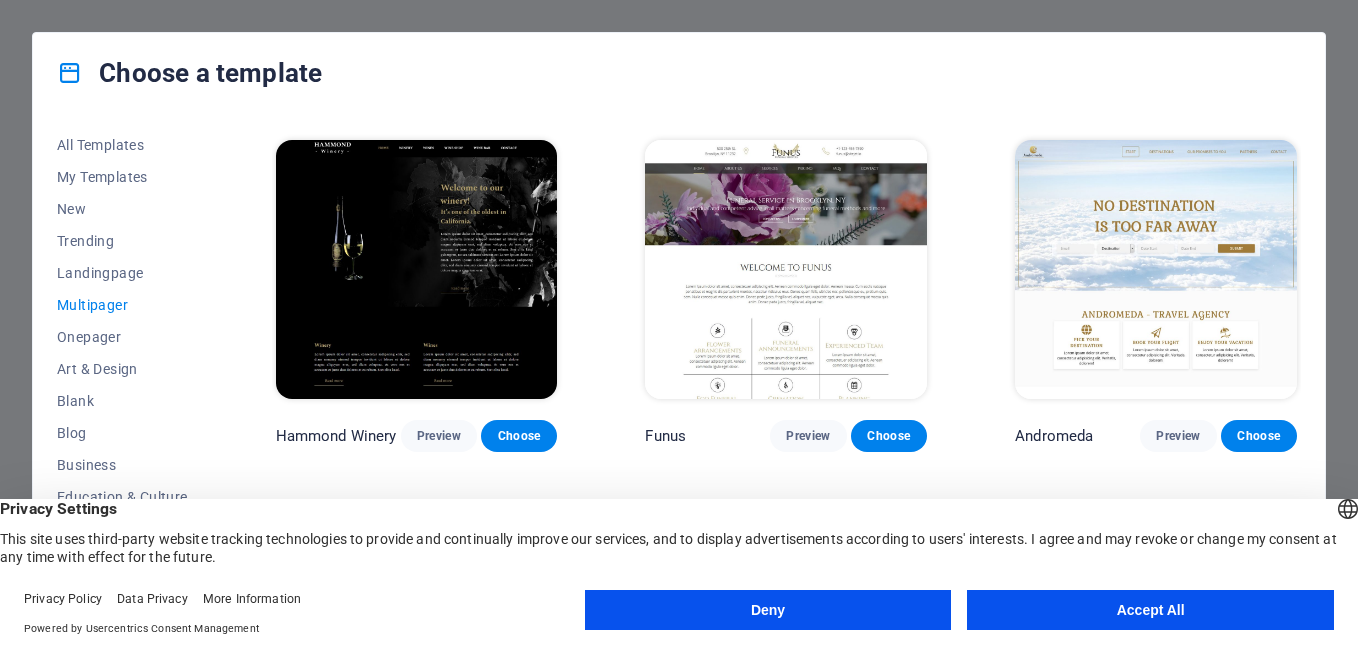 scroll, scrollTop: 6804, scrollLeft: 0, axis: vertical 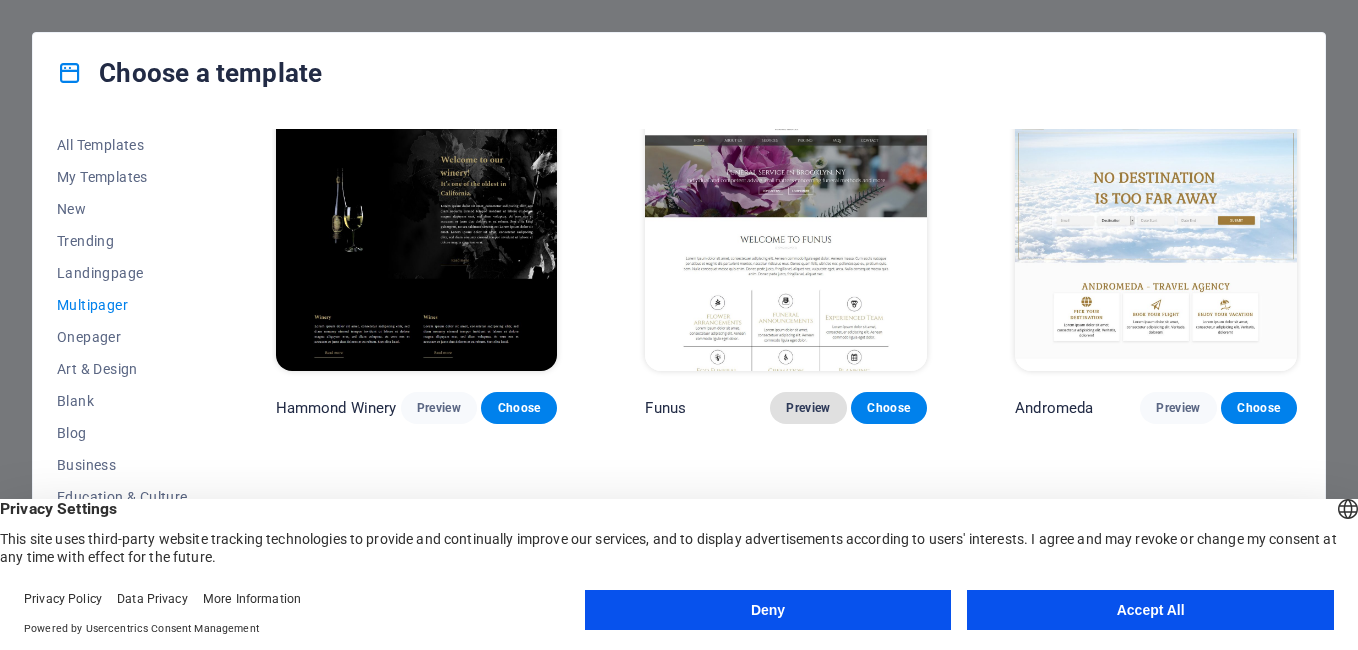 click on "Preview" at bounding box center [808, 408] 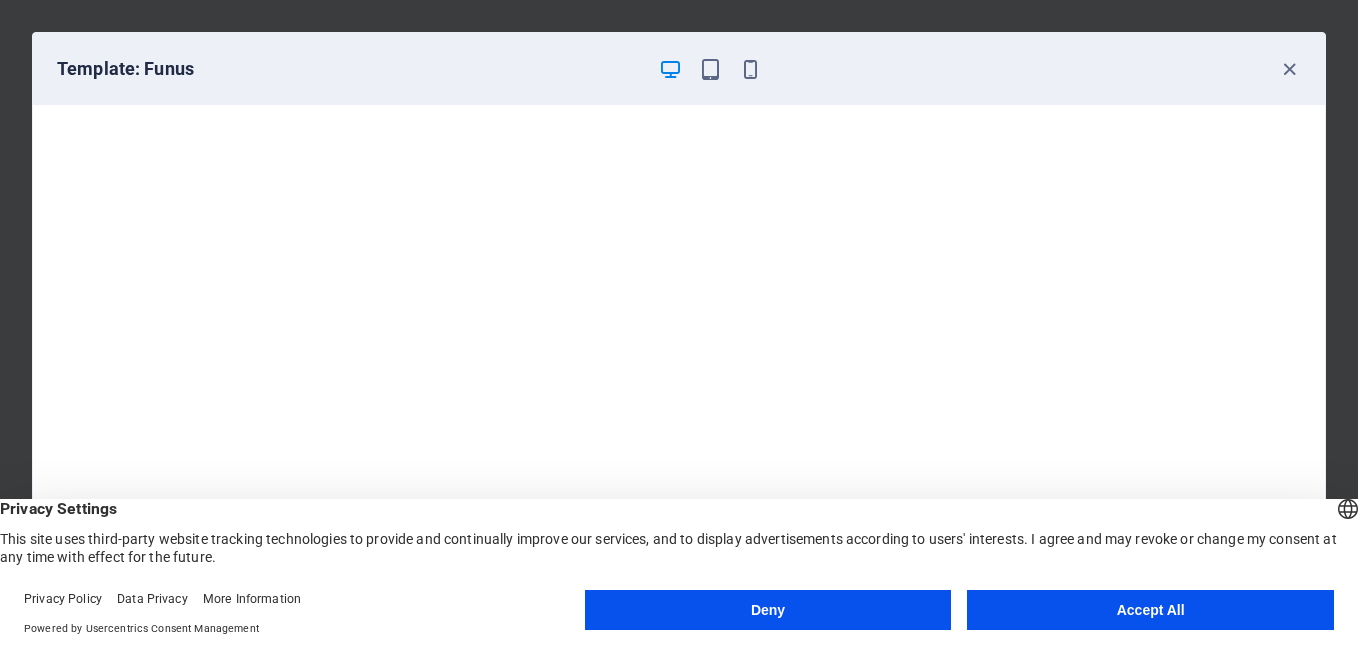 click on "Accept All" at bounding box center (1150, 610) 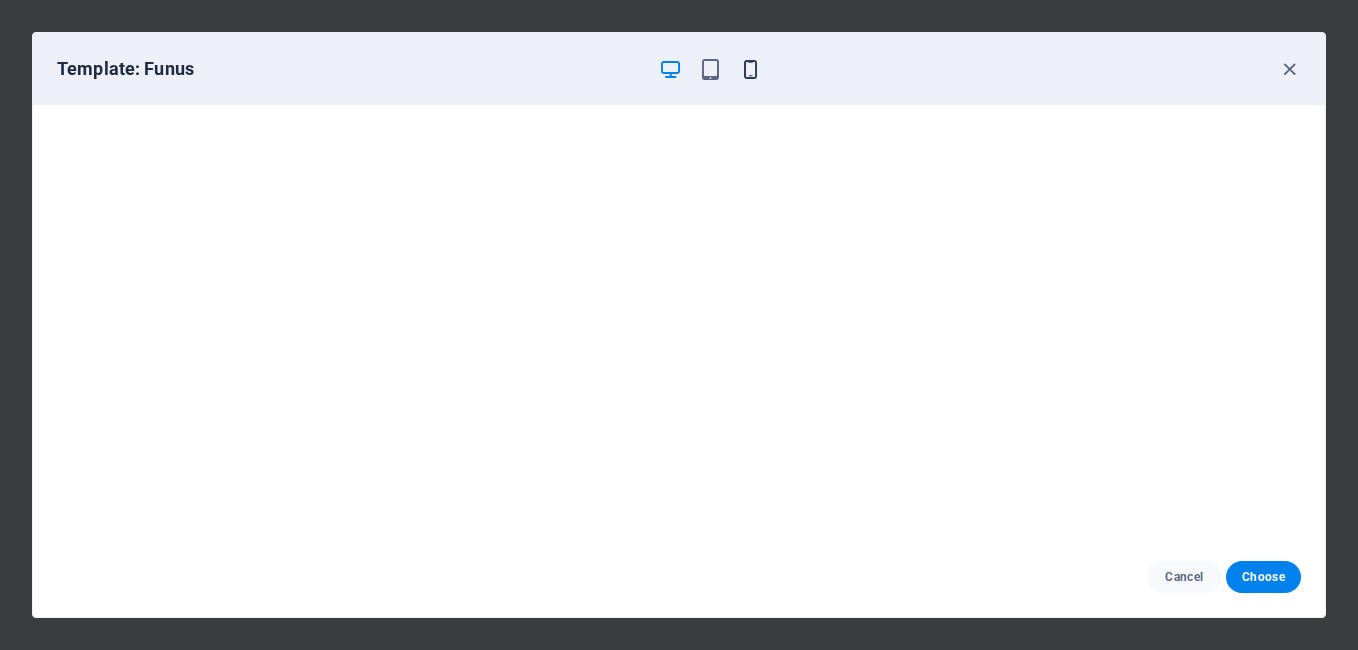 scroll, scrollTop: 0, scrollLeft: 0, axis: both 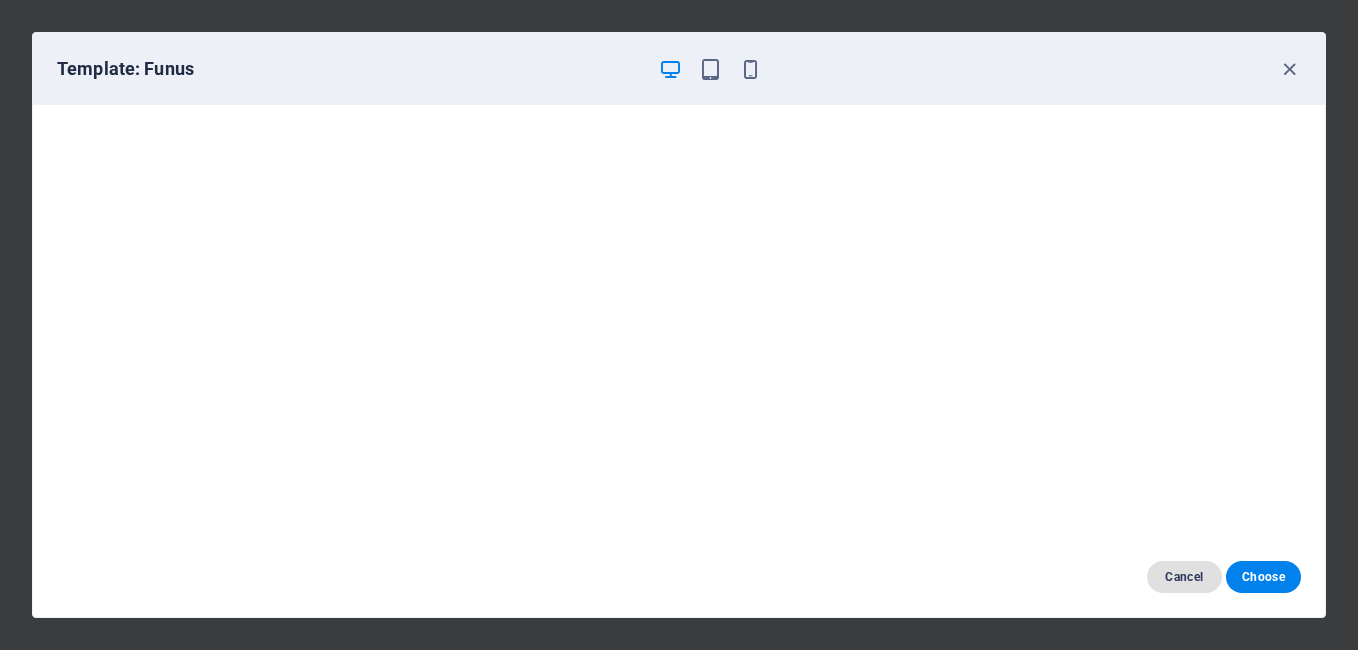 click on "Cancel" at bounding box center [1184, 577] 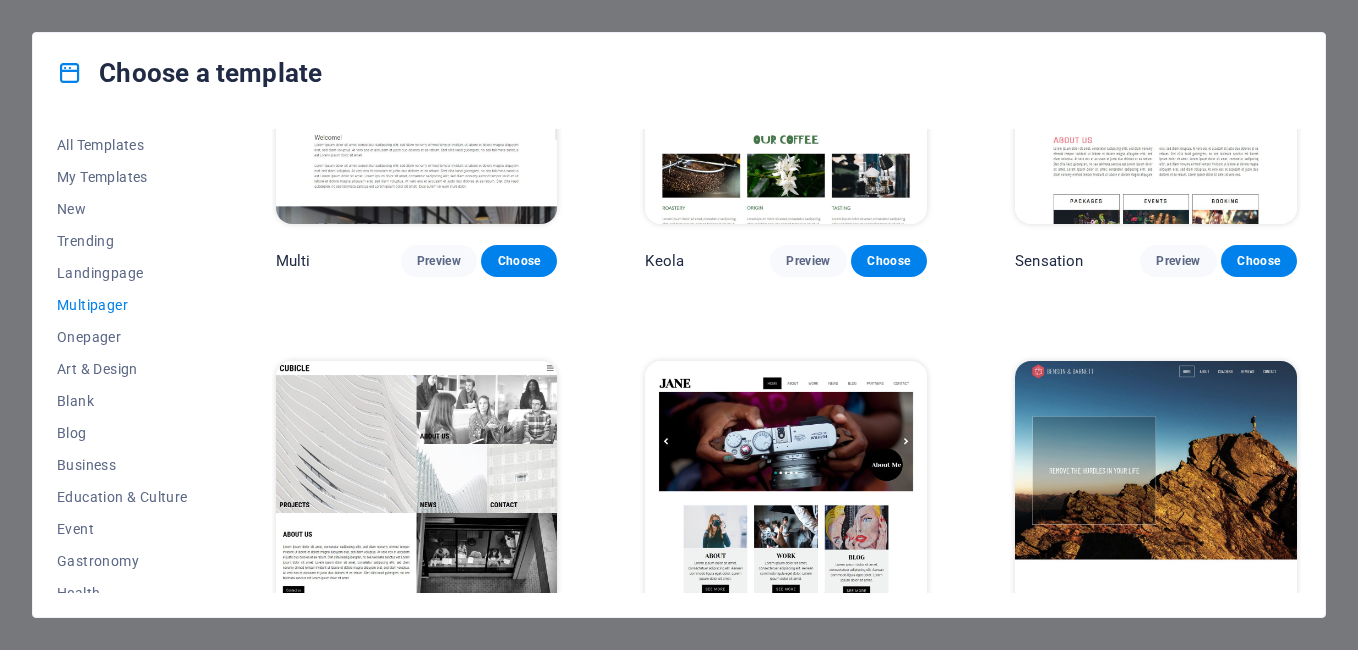 scroll, scrollTop: 8180, scrollLeft: 0, axis: vertical 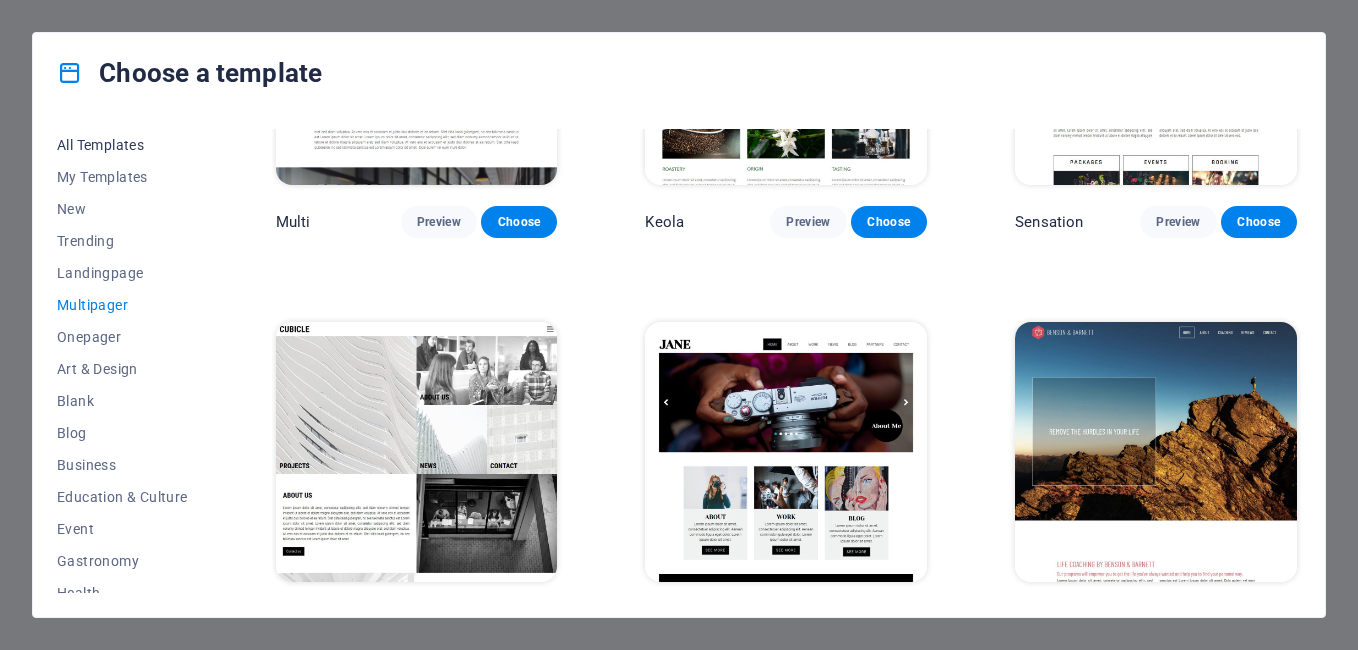 click on "All Templates" at bounding box center [122, 145] 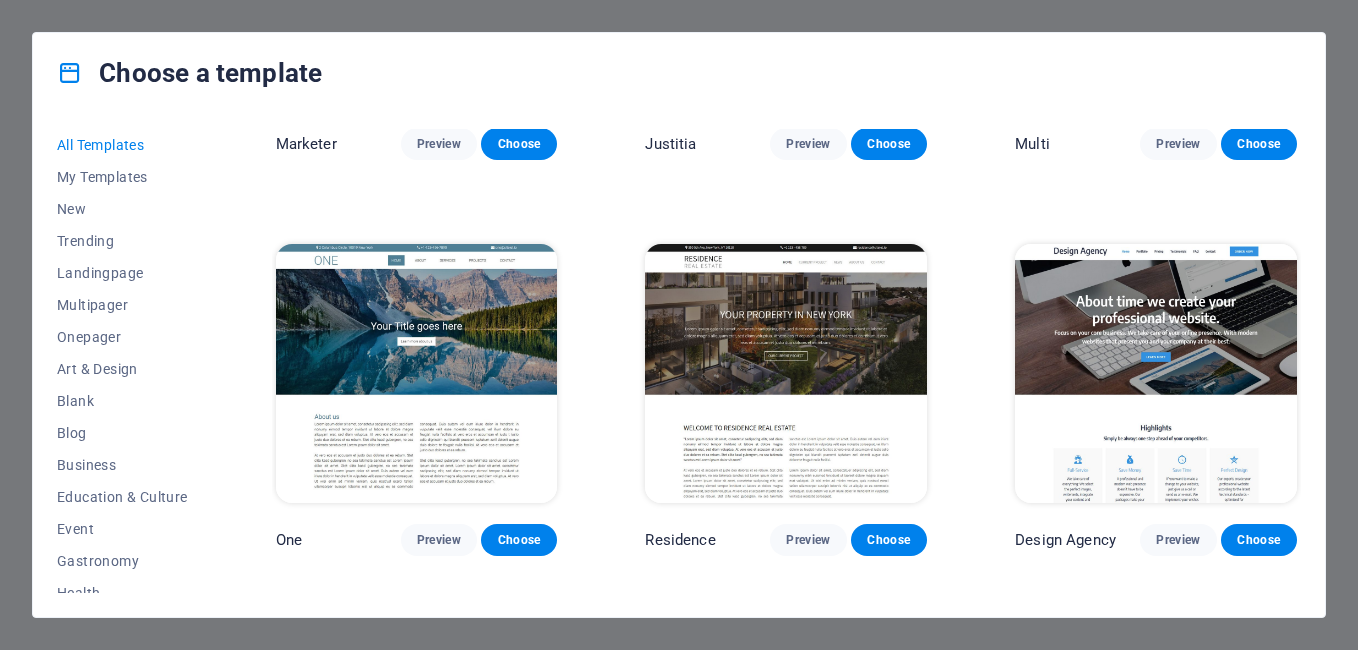 scroll, scrollTop: 16195, scrollLeft: 0, axis: vertical 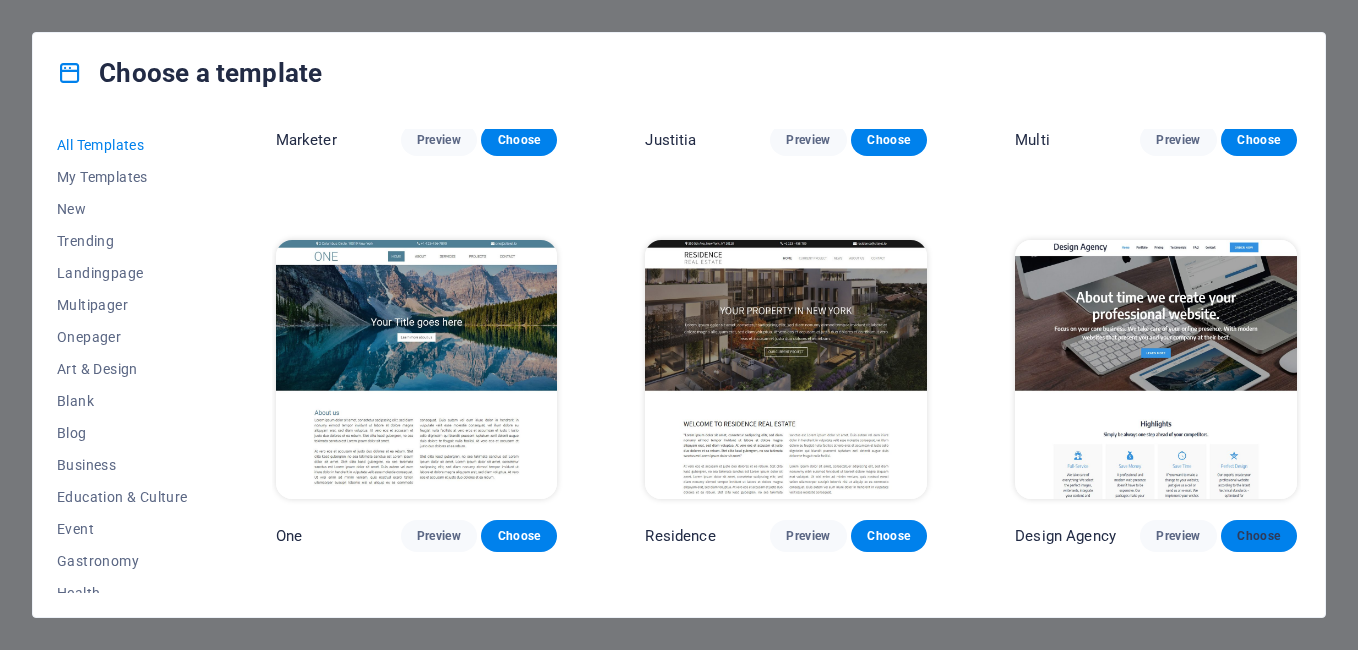 click on "Choose" at bounding box center [1259, 536] 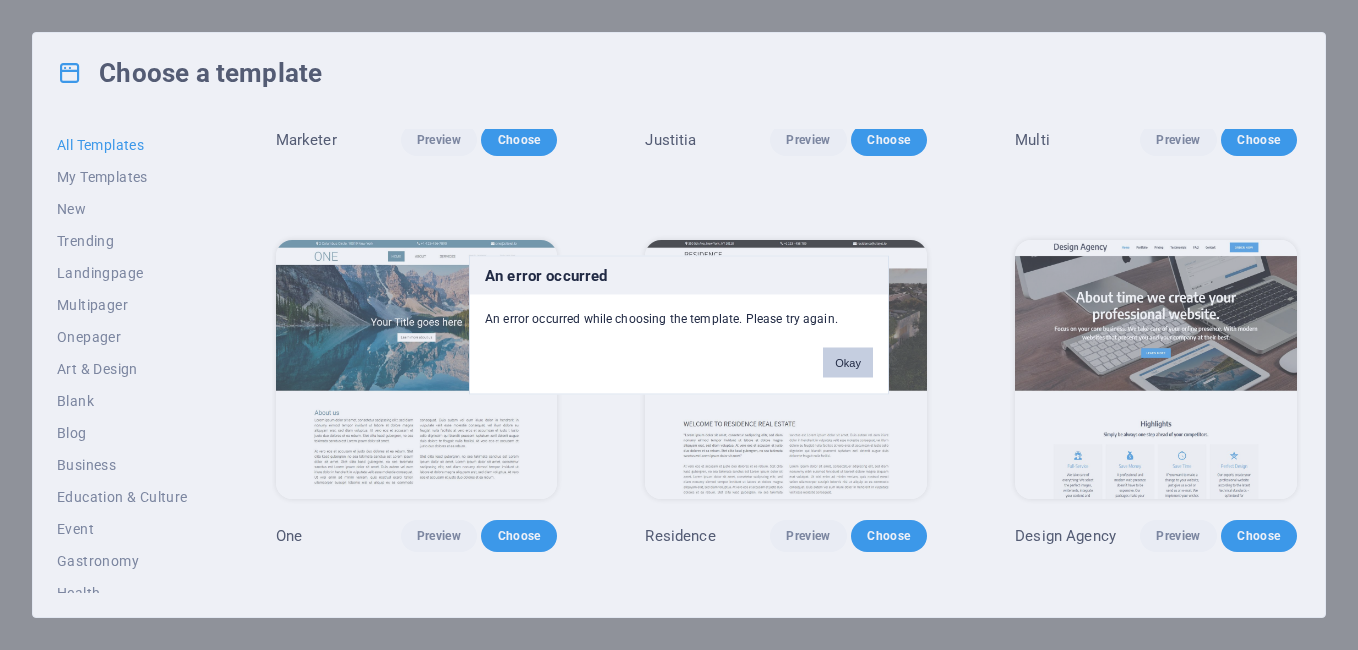 click on "Okay" at bounding box center [848, 363] 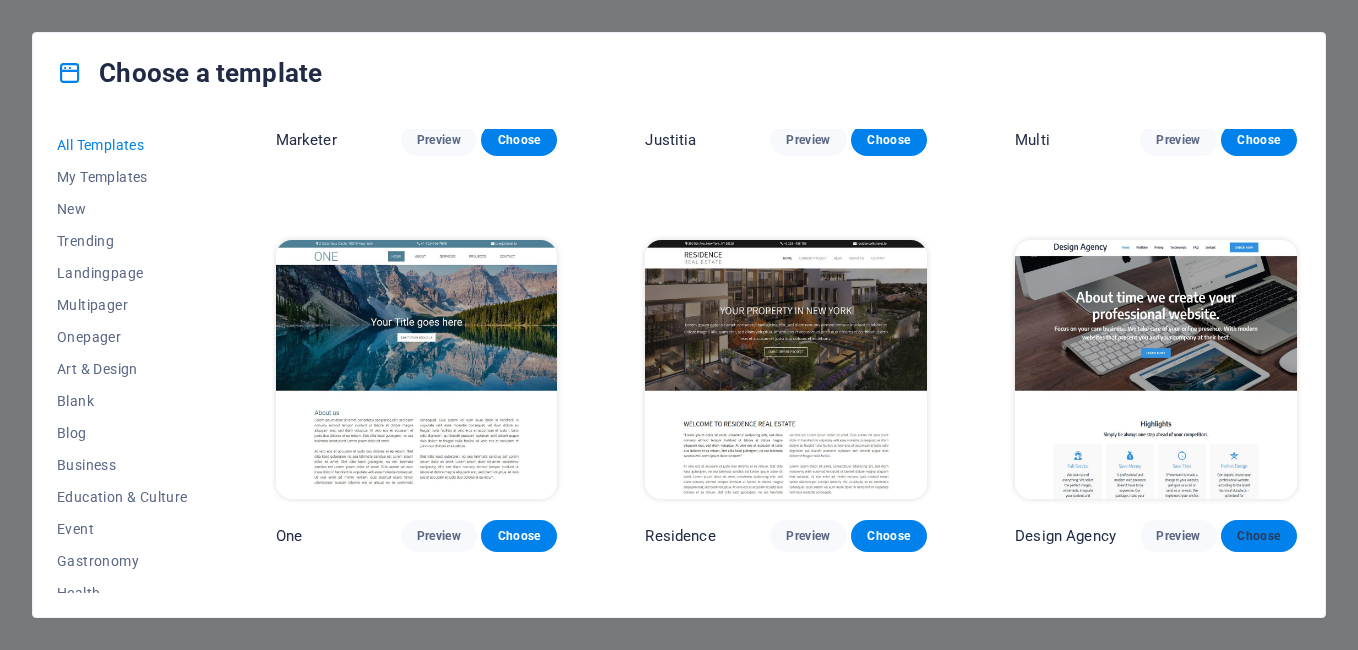 click on "Choose" at bounding box center [1259, 536] 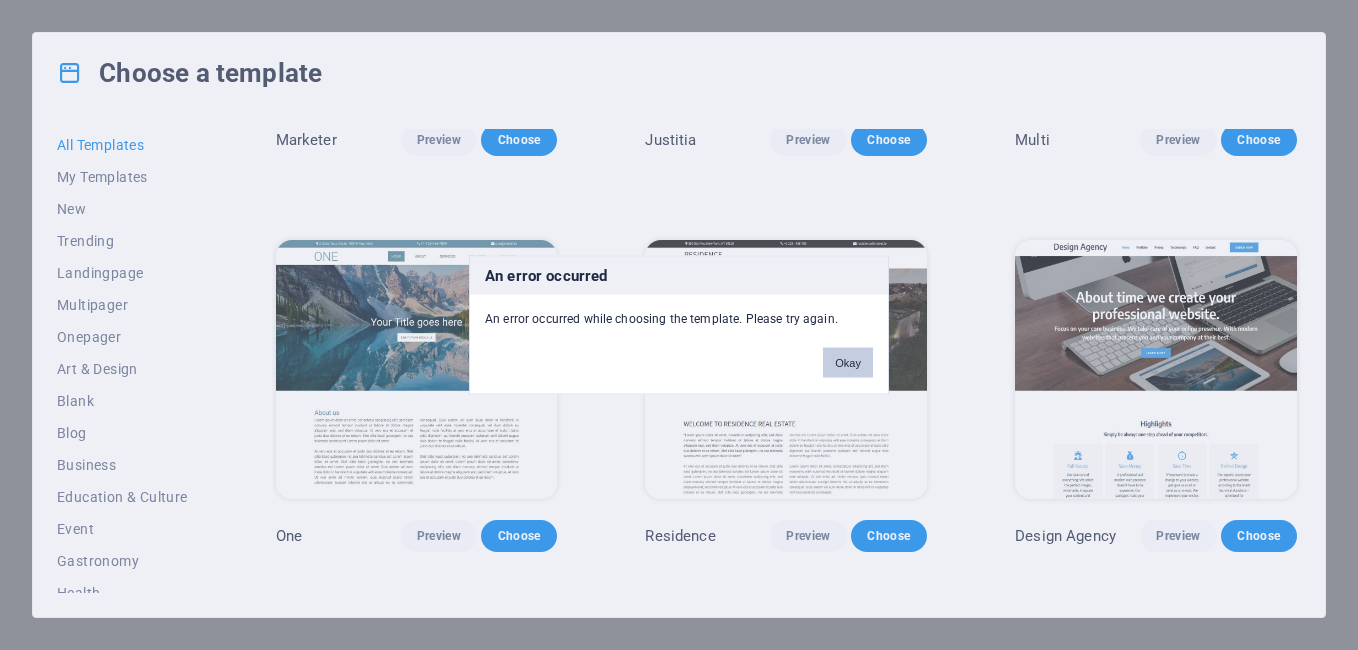 click on "Okay" at bounding box center (848, 363) 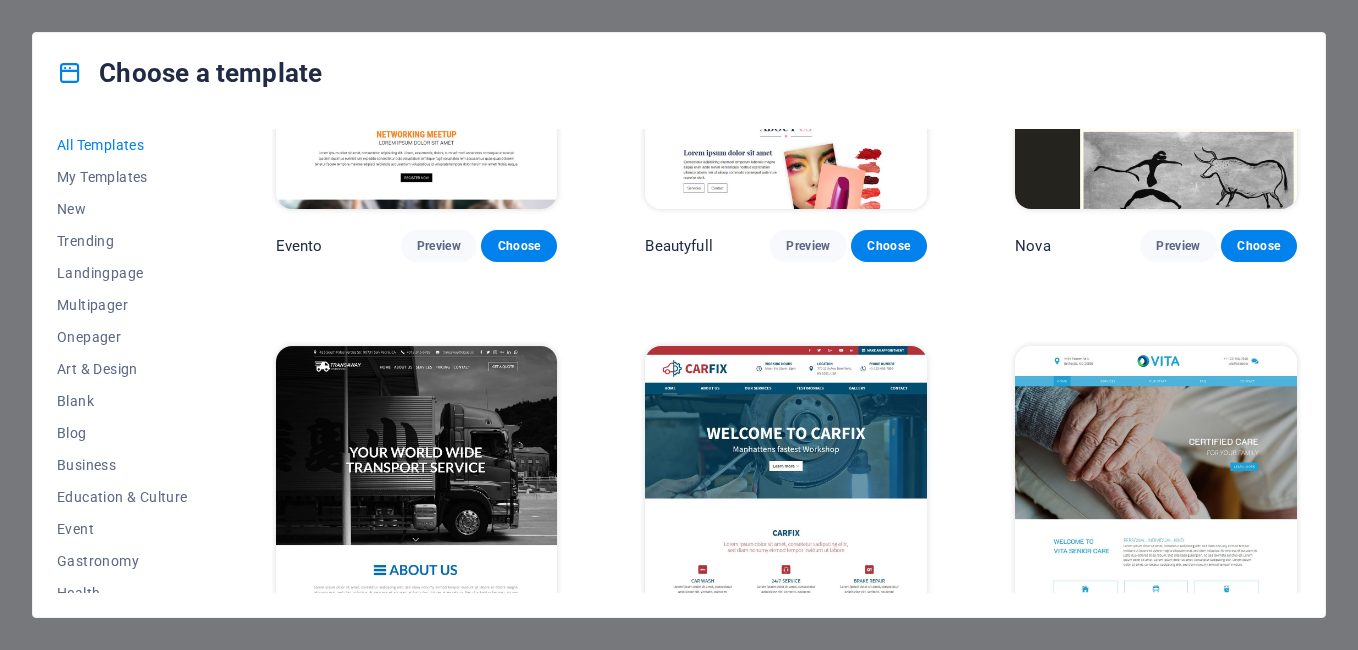 scroll, scrollTop: 15395, scrollLeft: 0, axis: vertical 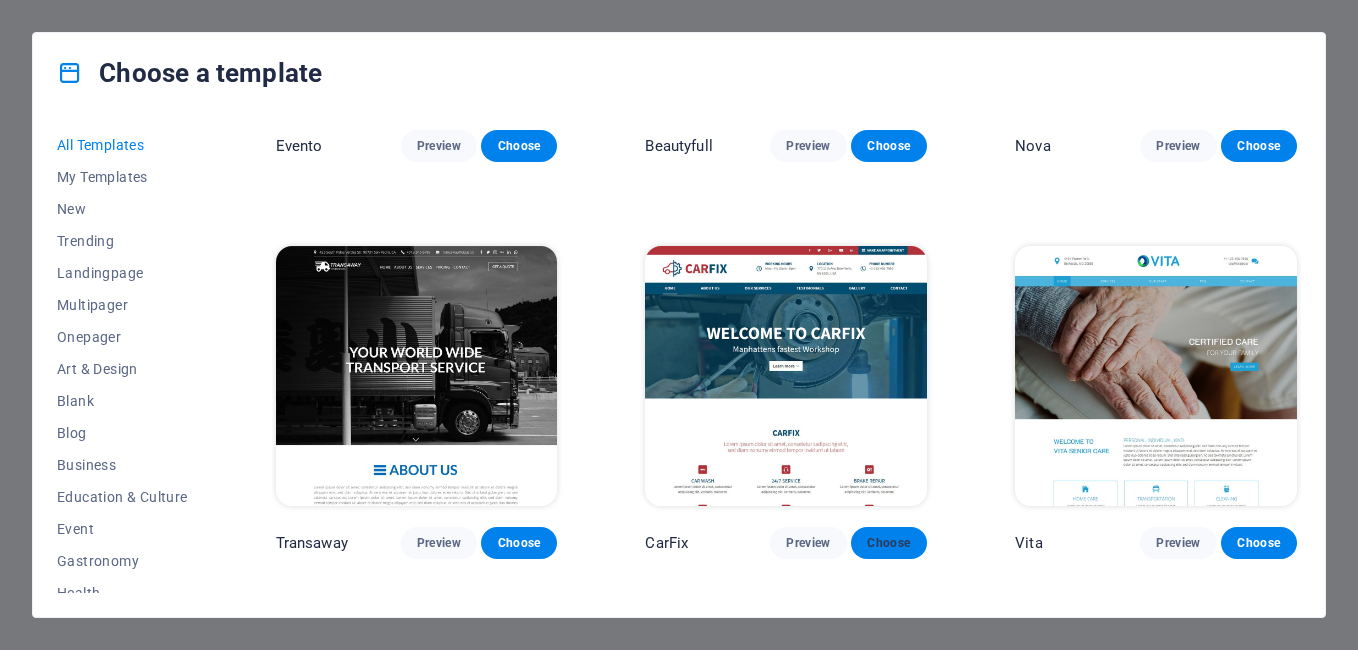 click on "Choose" at bounding box center [889, 543] 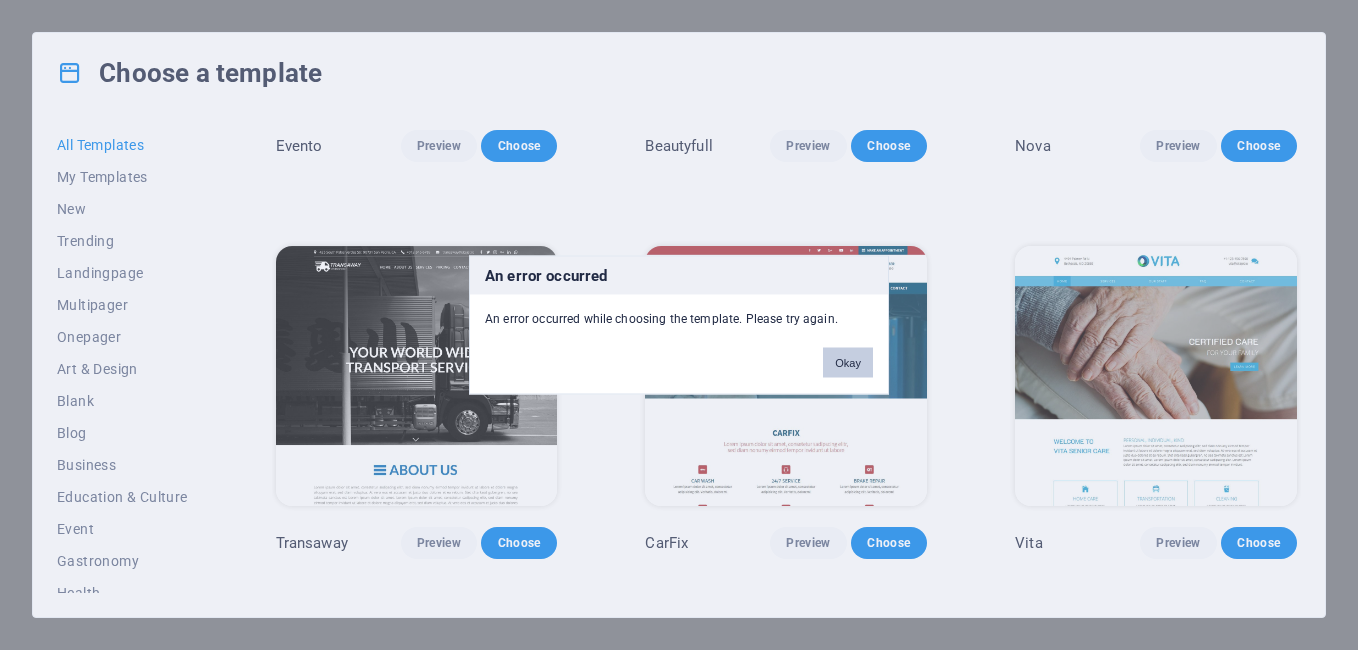 click on "Okay" at bounding box center (848, 363) 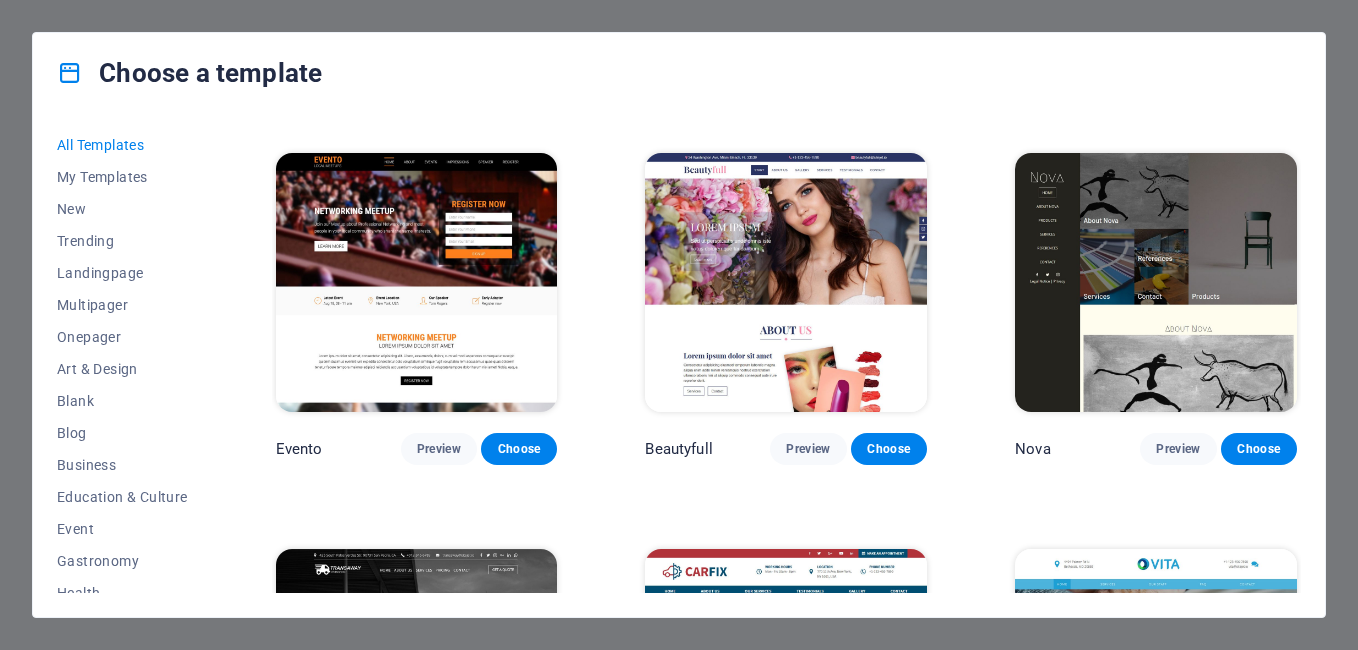 scroll, scrollTop: 14795, scrollLeft: 0, axis: vertical 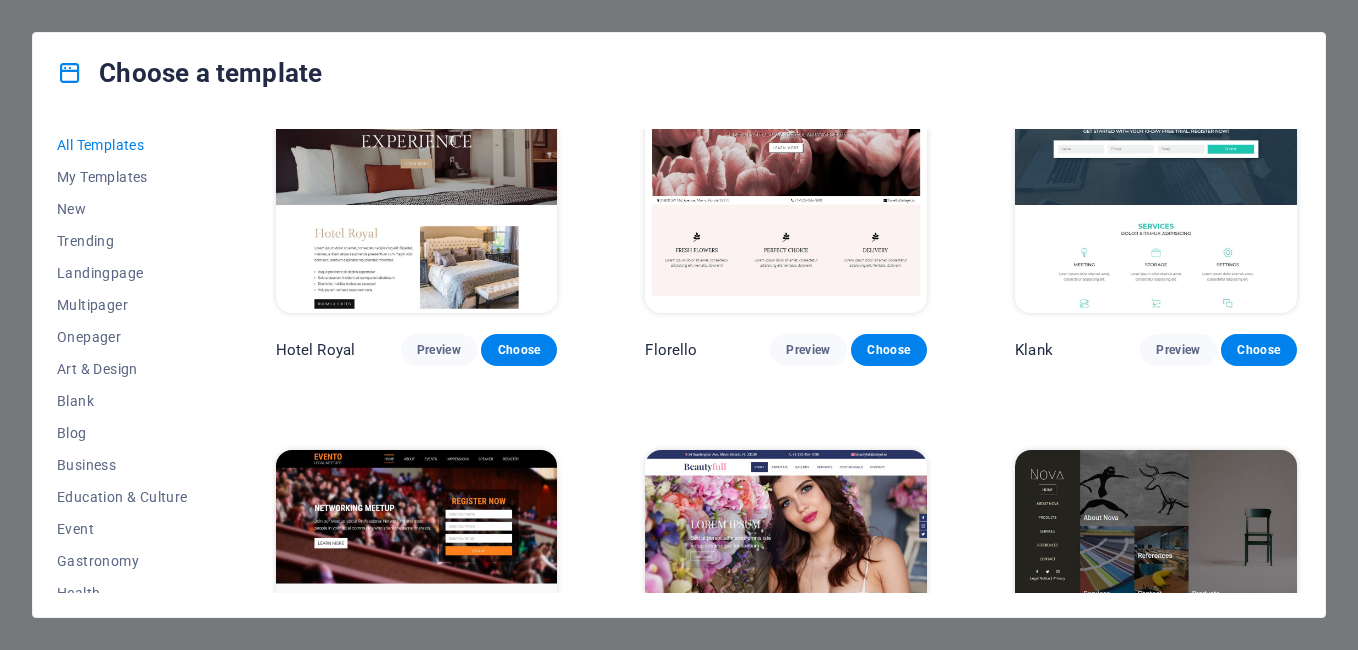 click on "Choose a template All Templates My Templates New Trending Landingpage Multipager Onepager Art & Design Blank Blog Business Education & Culture Event Gastronomy Health IT & Media Legal & Finance Non-Profit Performance Portfolio Services Sports & Beauty Trades Travel Wireframe SugarDough Preview Choose RepairIT Preview Choose Peoneera Preview Choose Art Museum Preview Choose Wonder Planner Preview Choose Transportable Preview Choose S&L Preview Choose WePaint Preview Choose Eco-Con Preview Choose MeetUp Preview Choose Help & Care Preview Choose Podcaster Preview Choose Academix Preview Choose BIG Barber Shop Preview Choose Health & Food Preview Choose UrbanNest Interiors Preview Choose Green Change Preview Choose The Beauty Temple Preview Choose WeTrain Preview Choose Cleaner Preview Choose Johanna James Preview Choose Delicioso Preview Choose Dream Garden Preview Choose LumeDeAqua Preview Choose Pets Care Preview Choose SafeSpace Preview Choose Midnight Rain Bar Preview Choose Drive Preview Choose Estator Yoga" at bounding box center (679, 325) 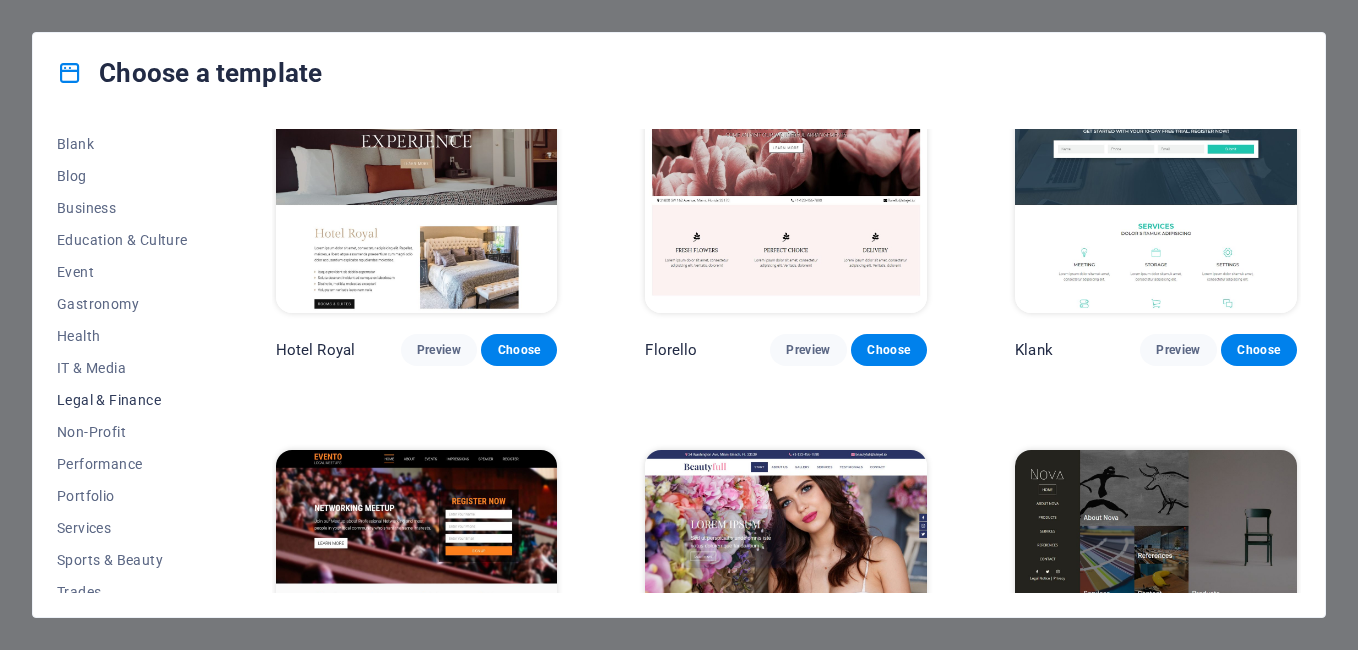 scroll, scrollTop: 336, scrollLeft: 0, axis: vertical 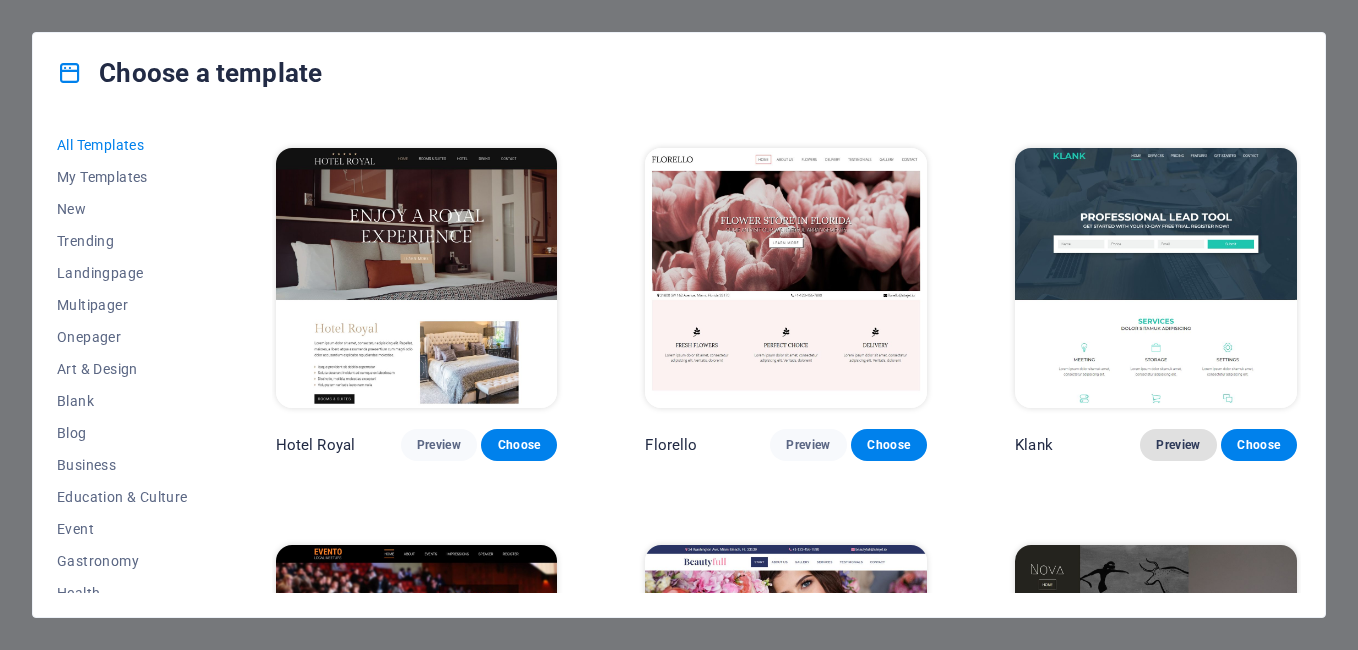 click on "Preview" at bounding box center (1178, 445) 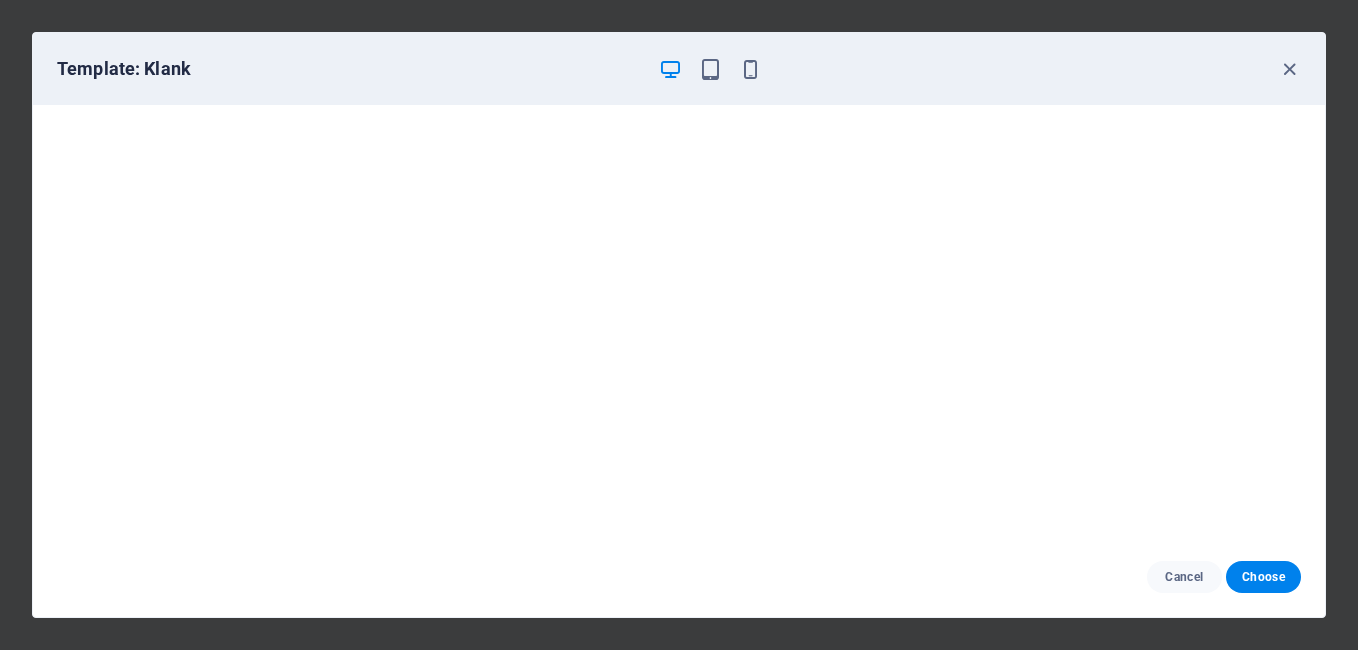 scroll, scrollTop: 5, scrollLeft: 0, axis: vertical 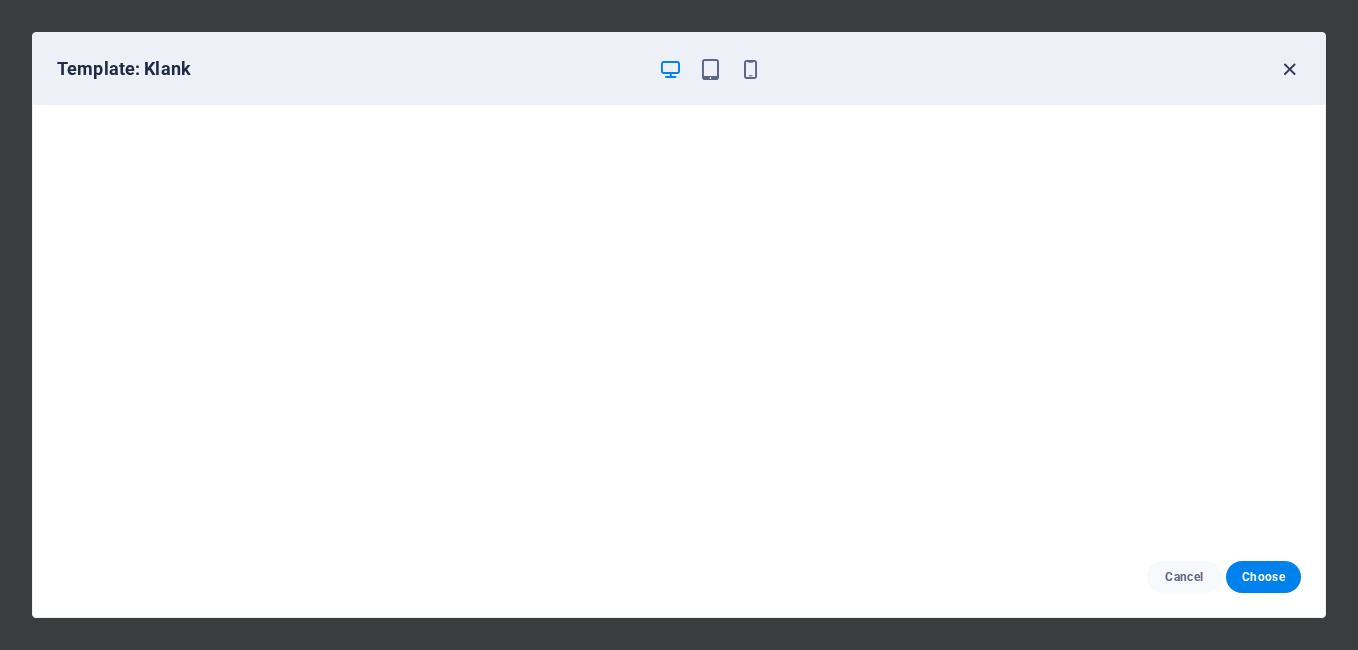 click at bounding box center [1289, 69] 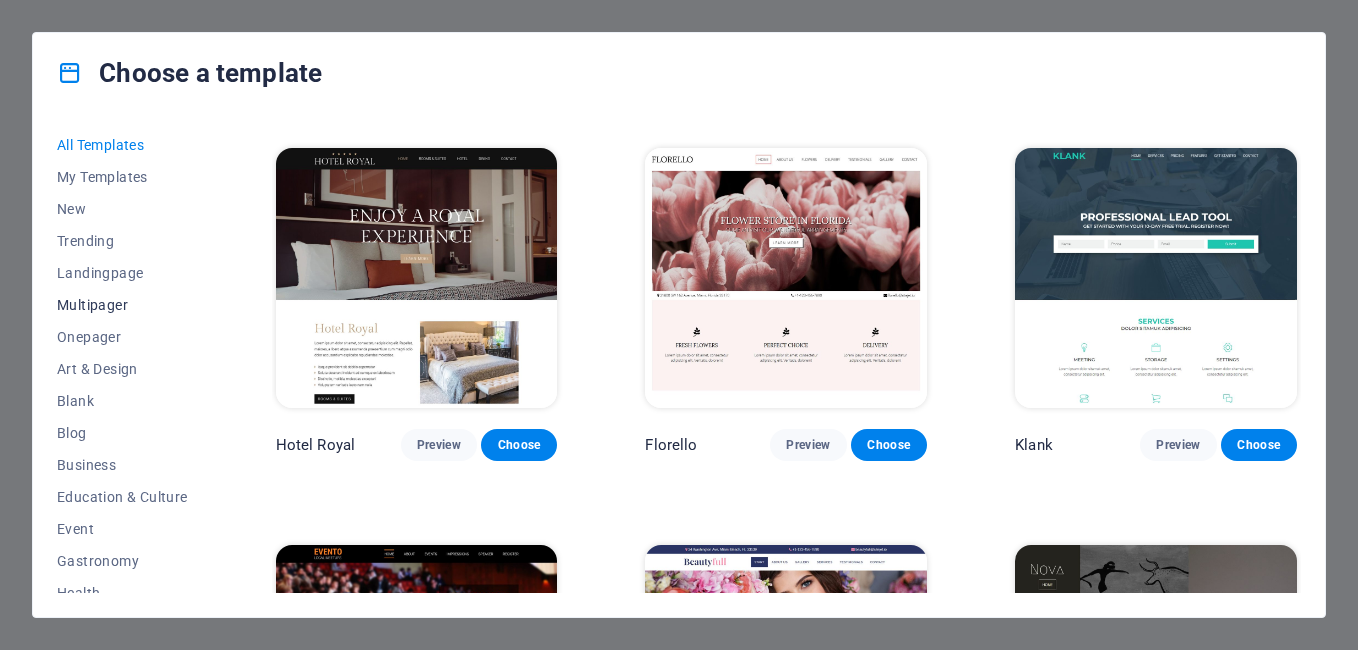 click on "Multipager" at bounding box center [122, 305] 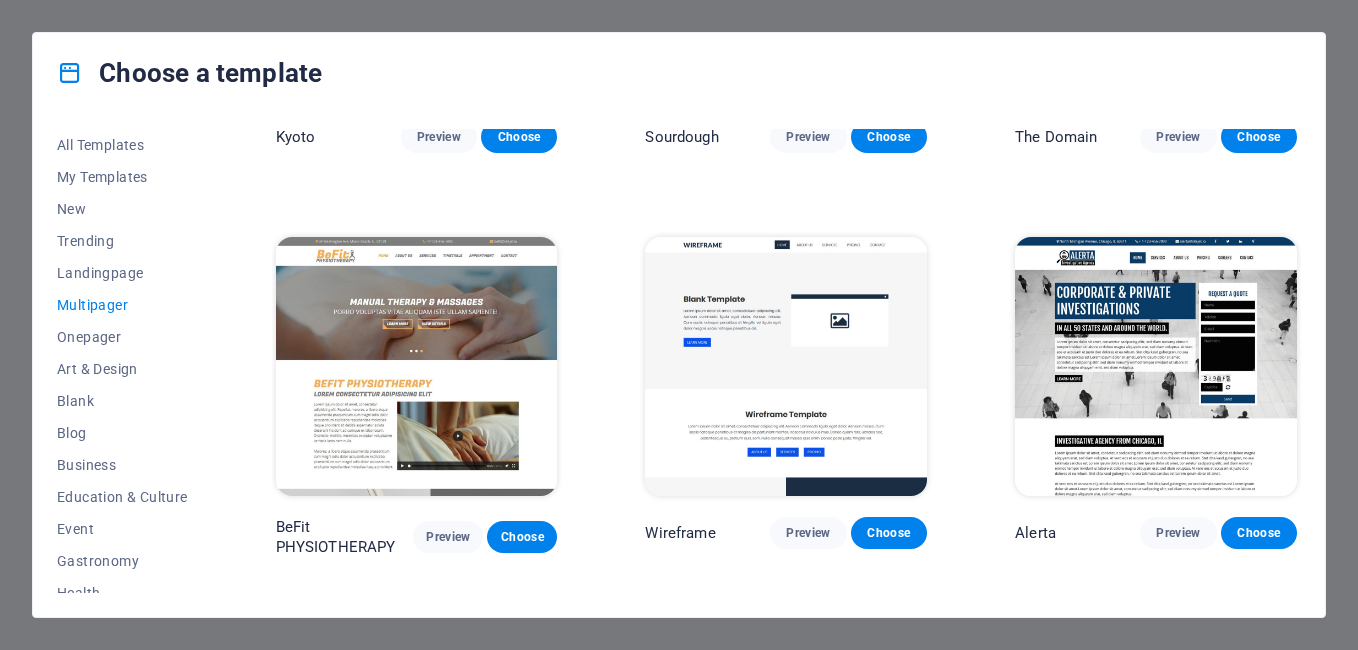 scroll, scrollTop: 5480, scrollLeft: 0, axis: vertical 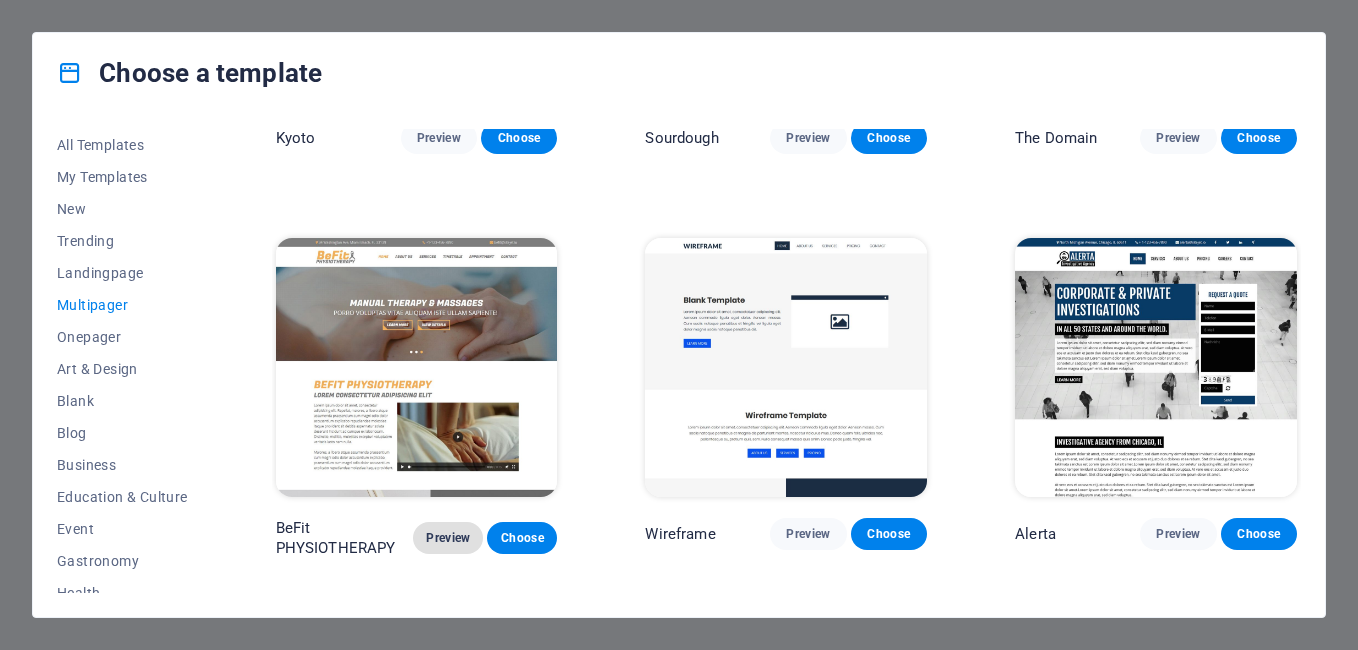 click on "Preview" at bounding box center [448, 538] 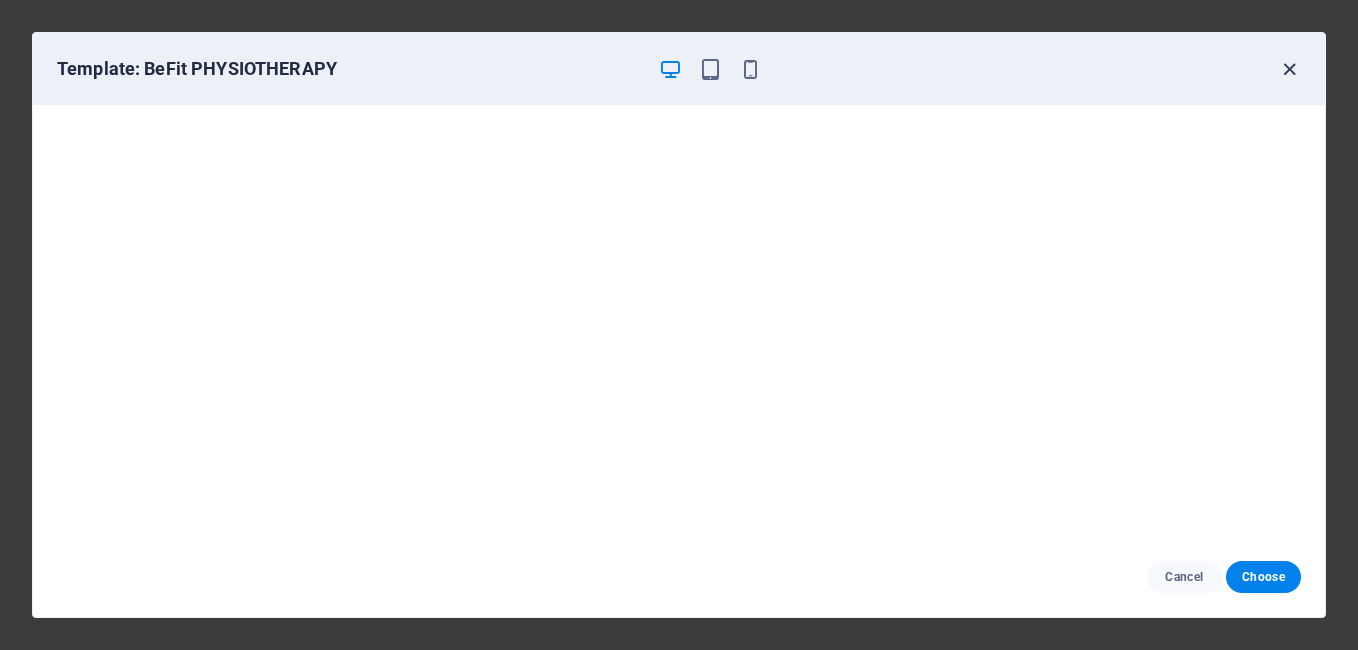 click at bounding box center (1289, 69) 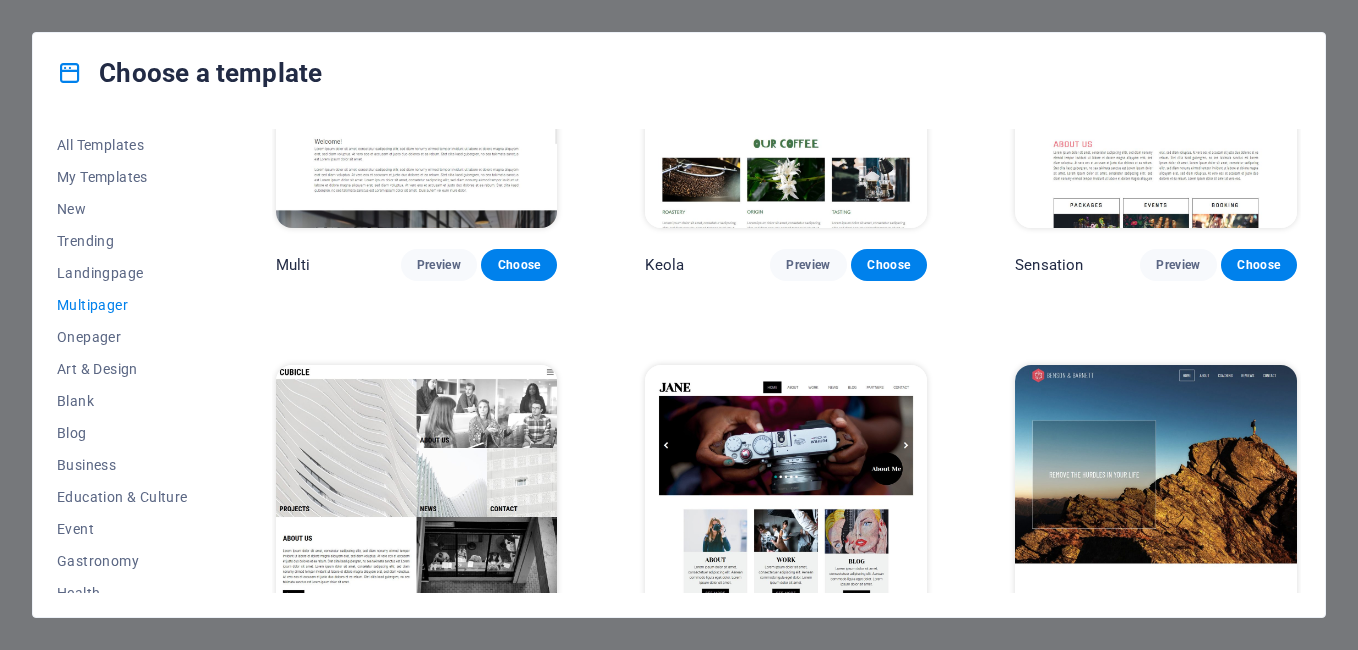 scroll, scrollTop: 8180, scrollLeft: 0, axis: vertical 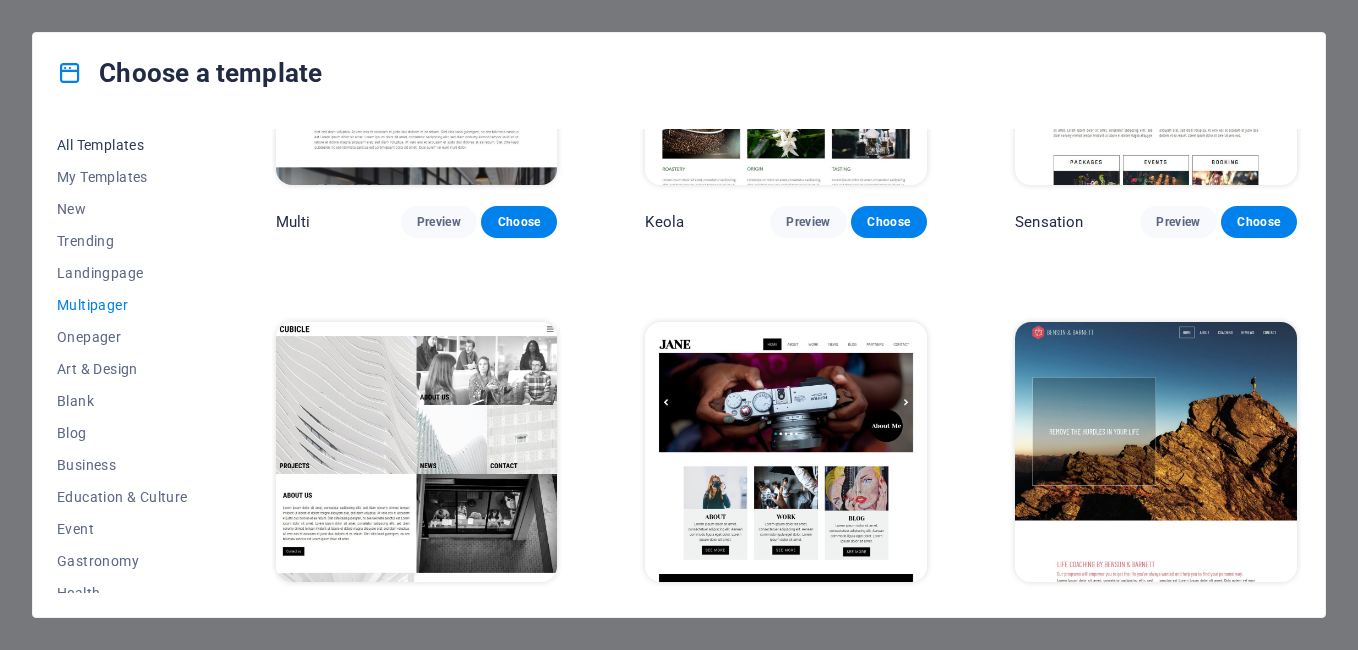 click on "All Templates" at bounding box center [122, 145] 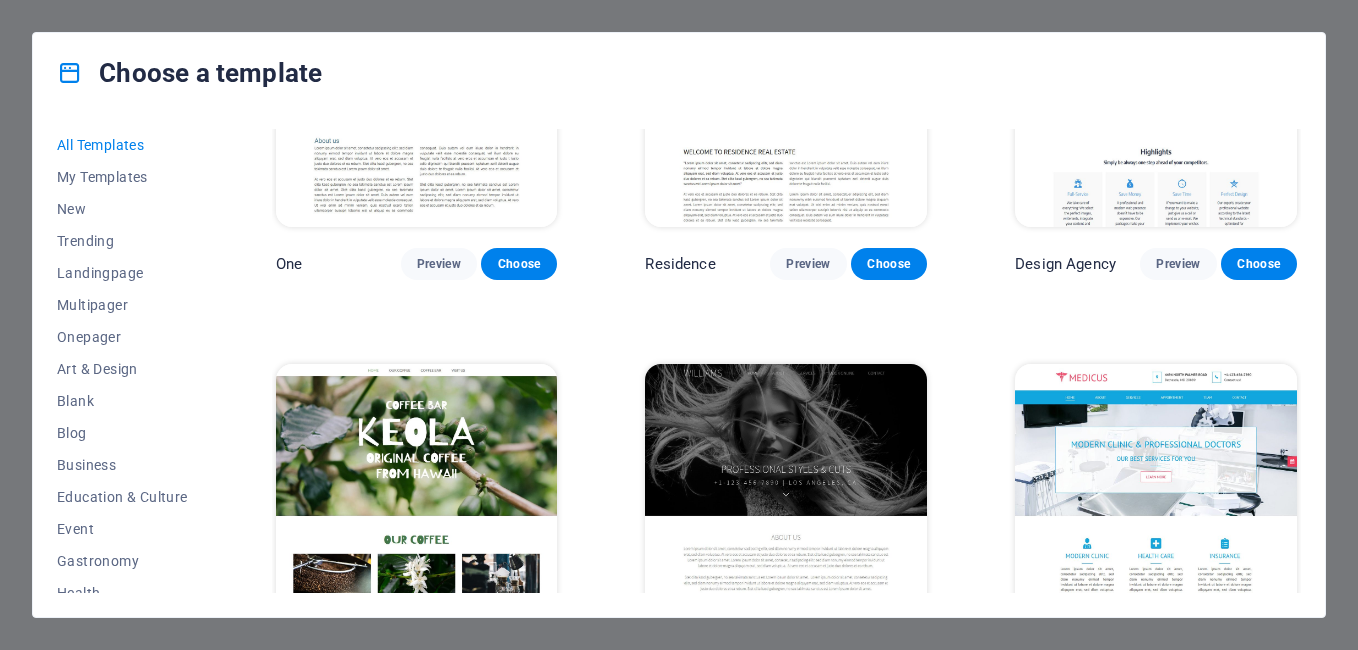 scroll, scrollTop: 16067, scrollLeft: 0, axis: vertical 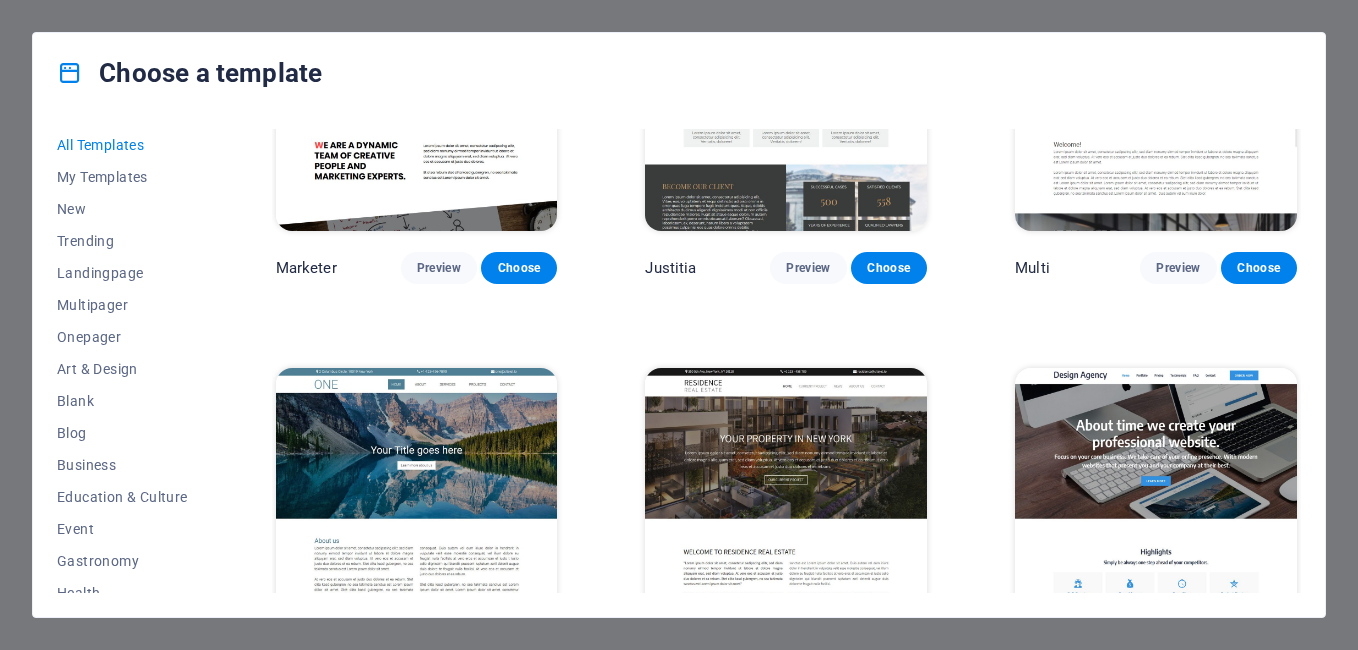 click at bounding box center [1156, 498] 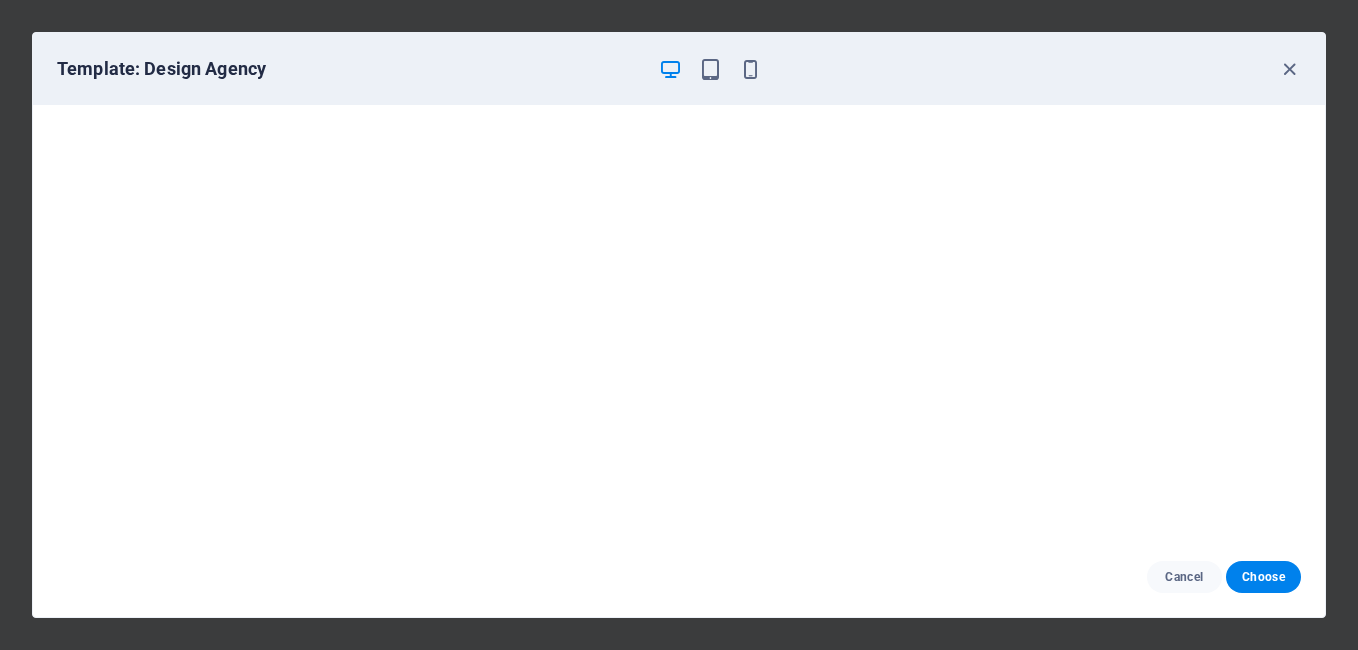 scroll, scrollTop: 0, scrollLeft: 0, axis: both 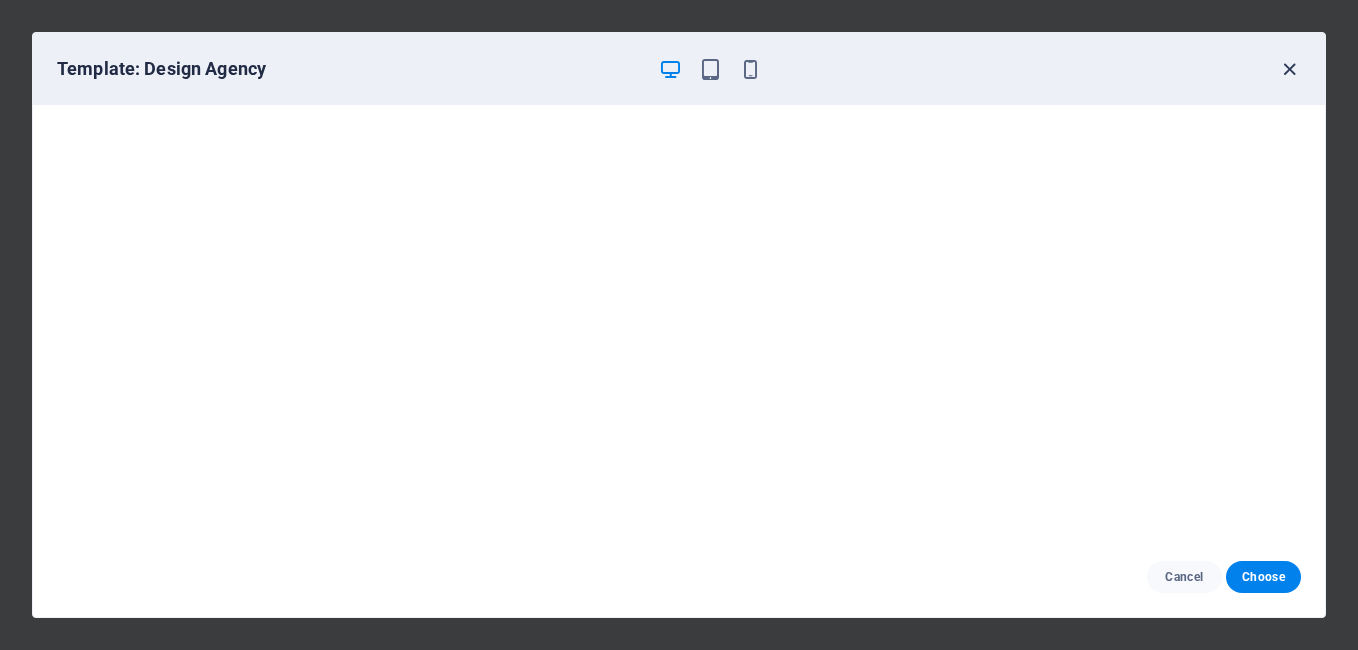 click at bounding box center [1289, 69] 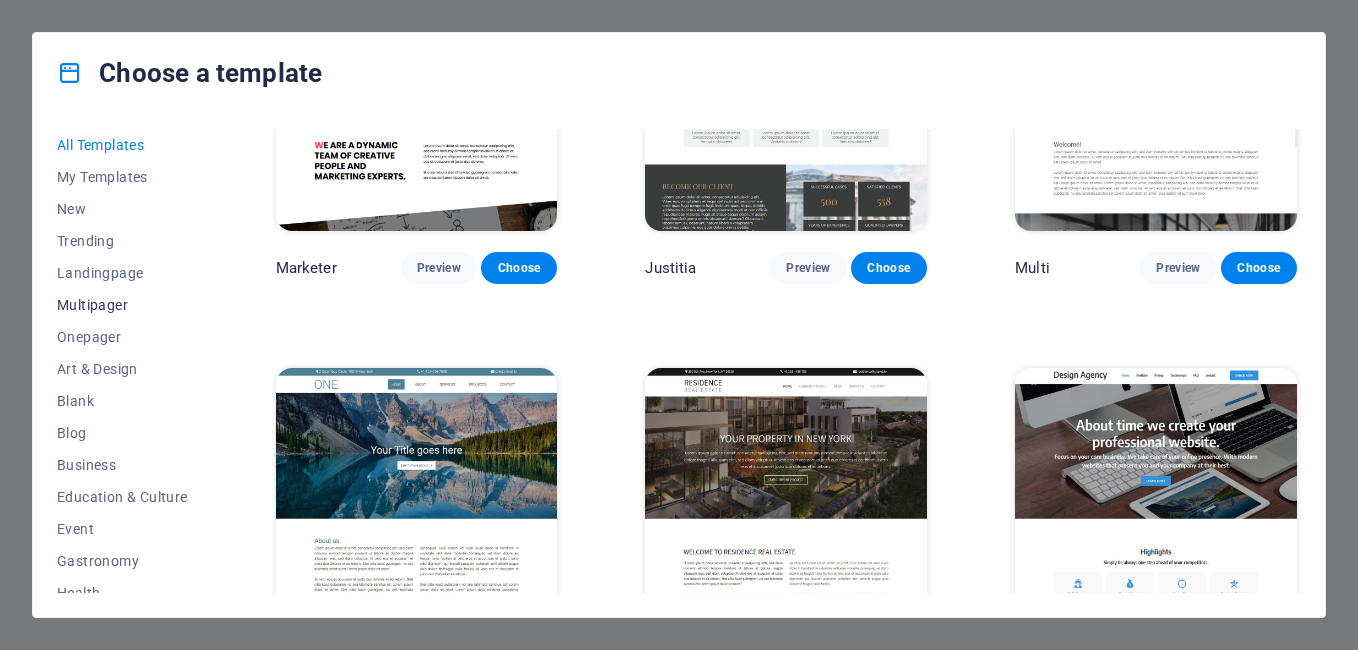 click on "Multipager" at bounding box center [122, 305] 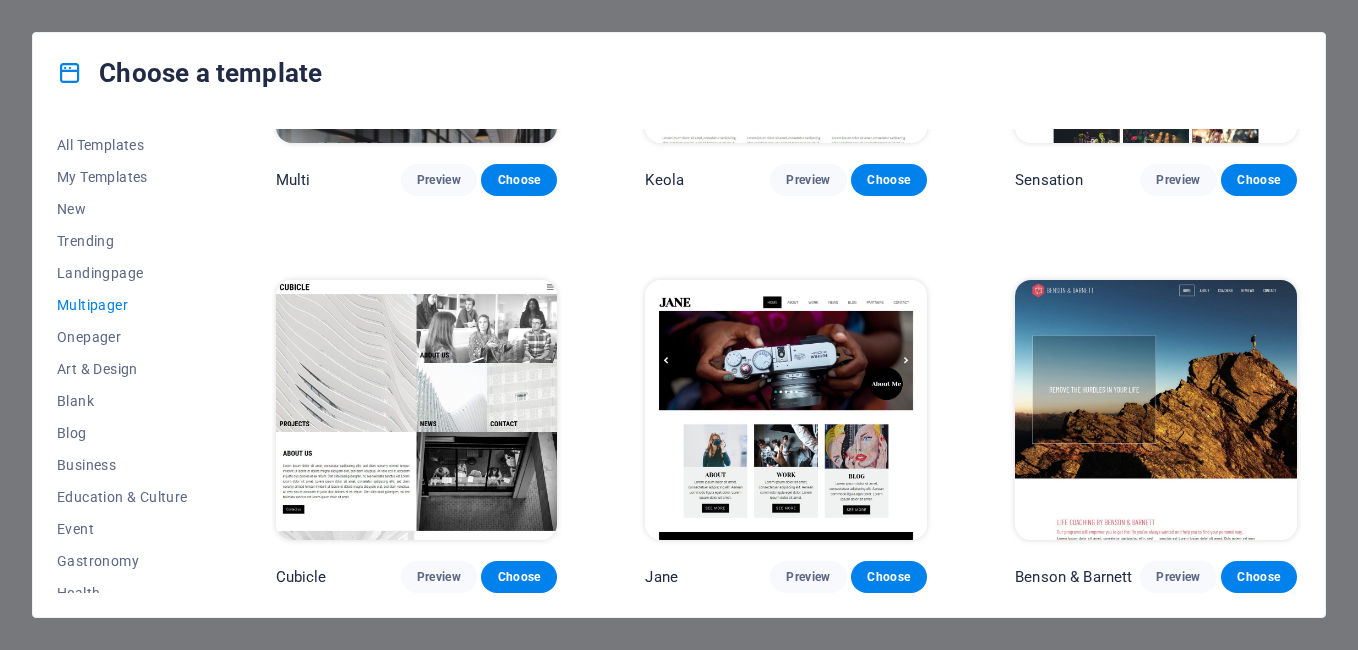 scroll, scrollTop: 7785, scrollLeft: 0, axis: vertical 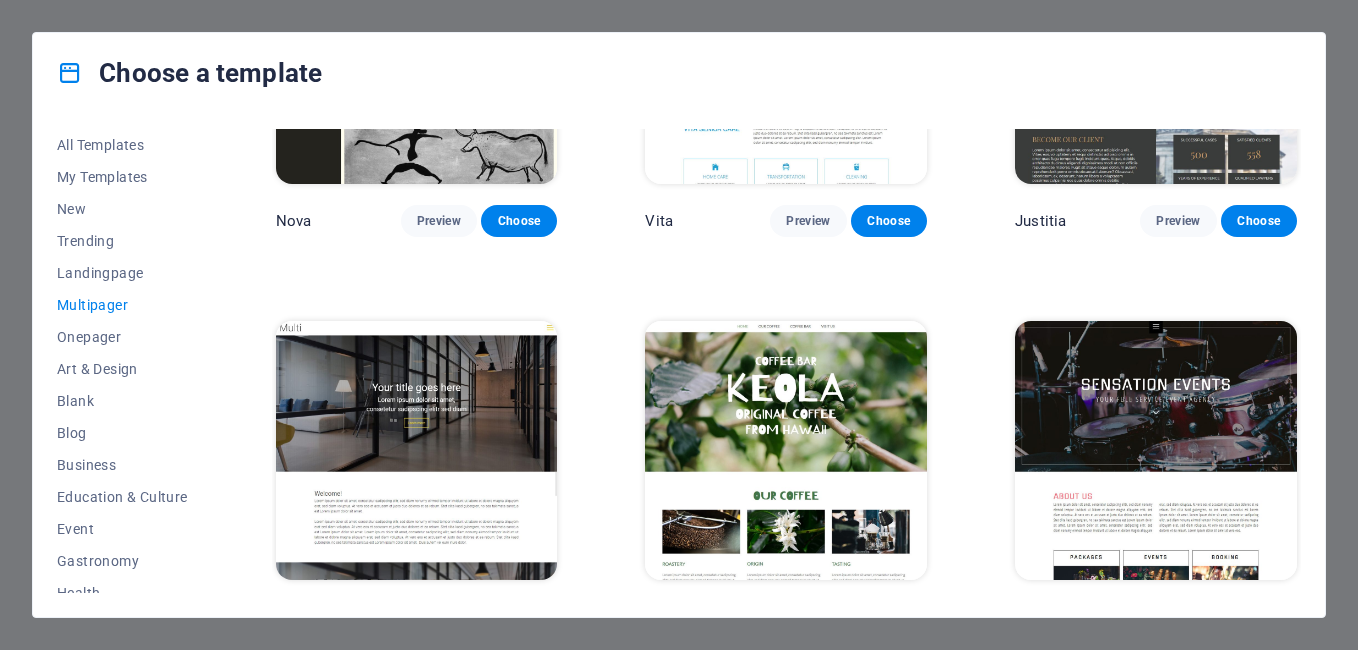 click at bounding box center [417, 451] 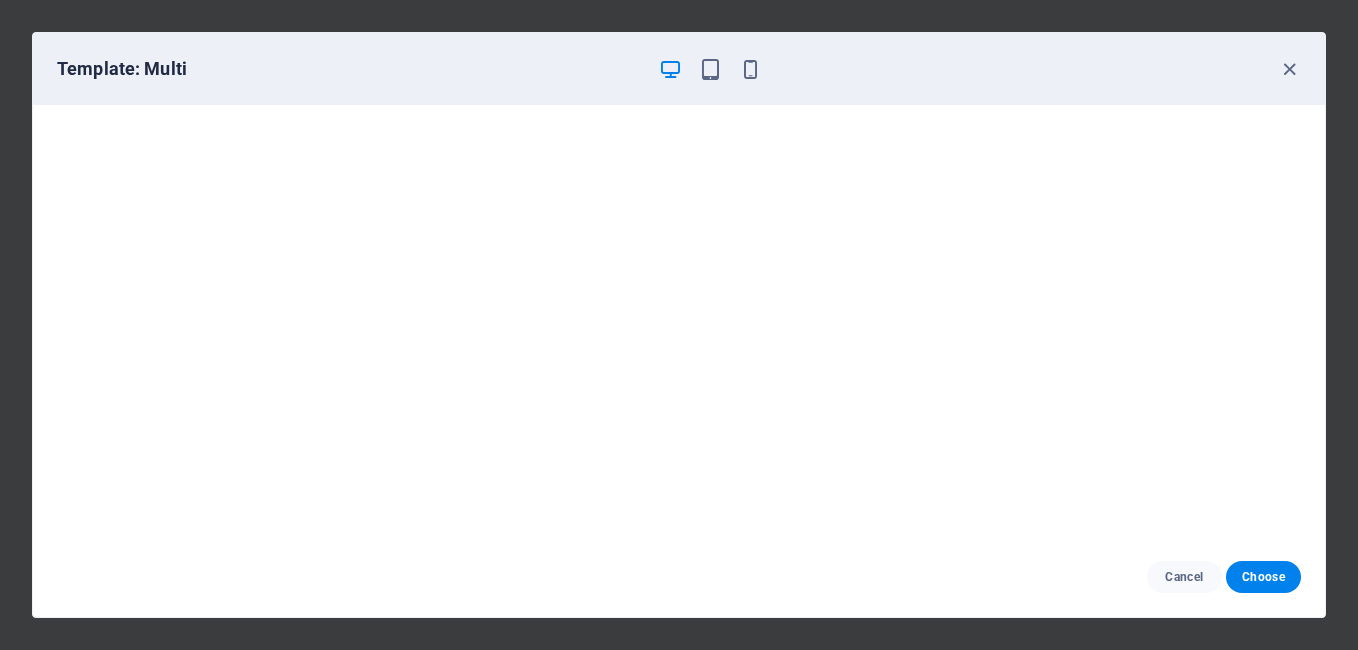 scroll, scrollTop: 0, scrollLeft: 0, axis: both 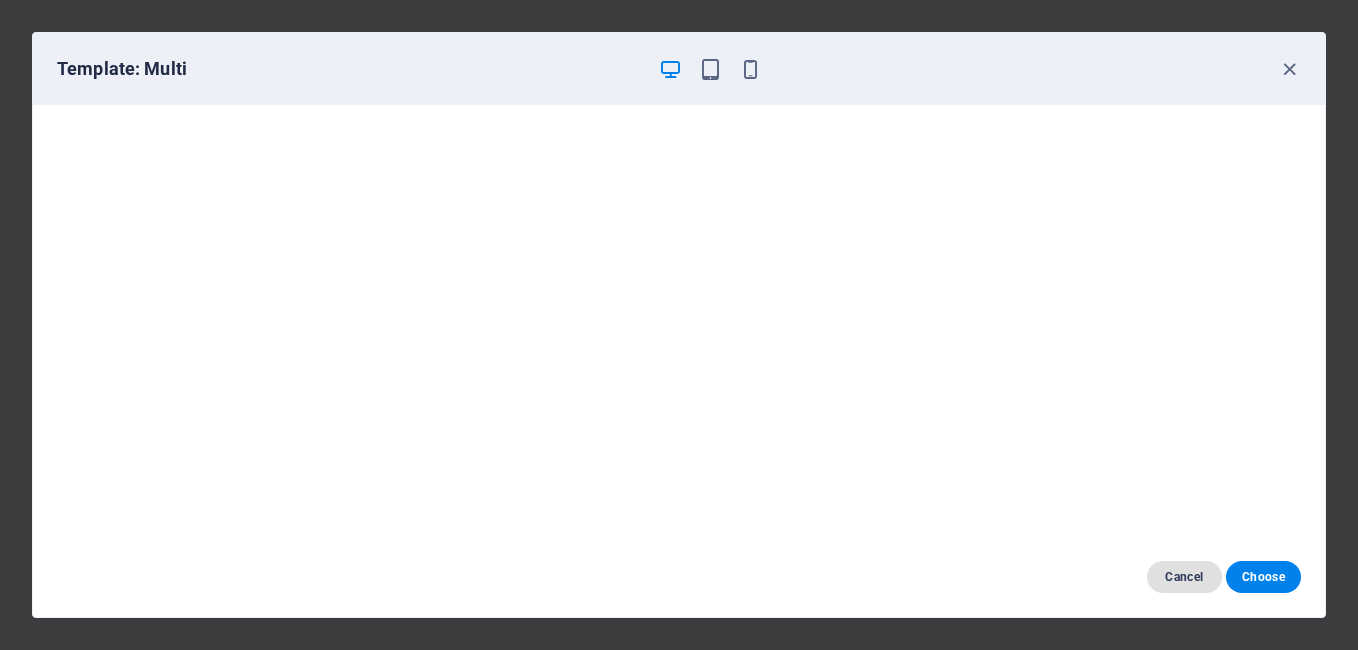 click on "Cancel" at bounding box center (1184, 577) 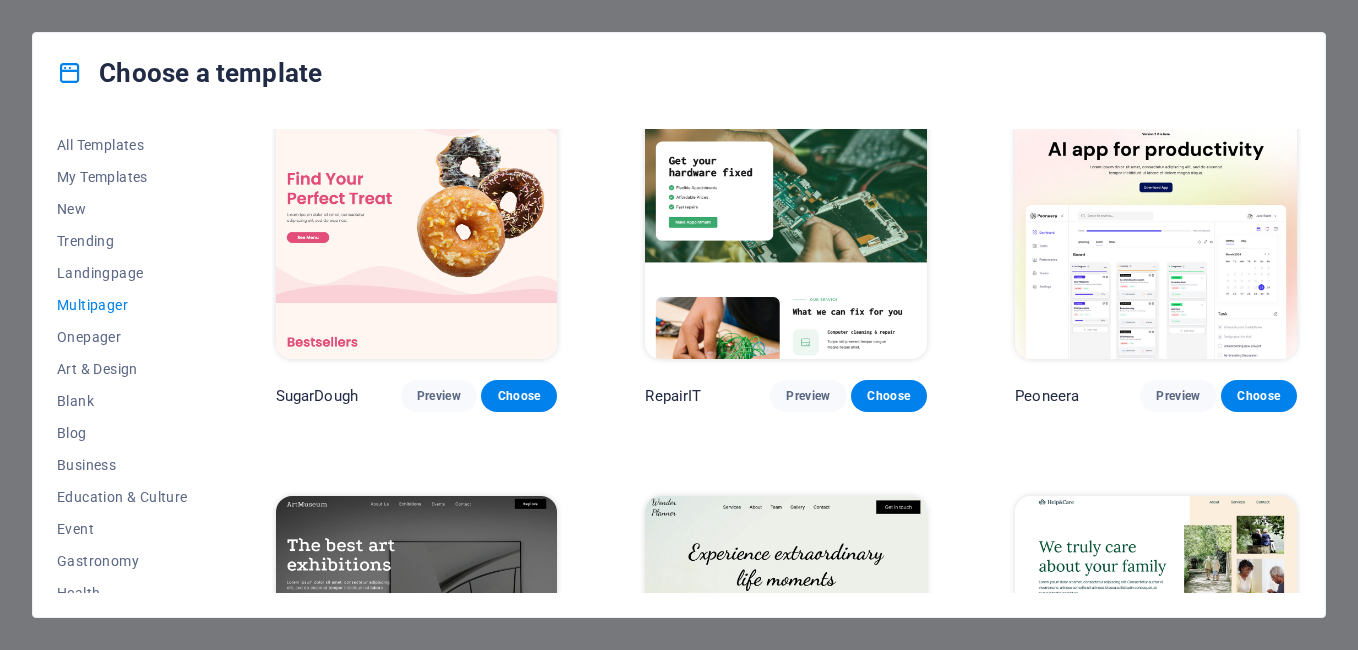 scroll, scrollTop: 0, scrollLeft: 0, axis: both 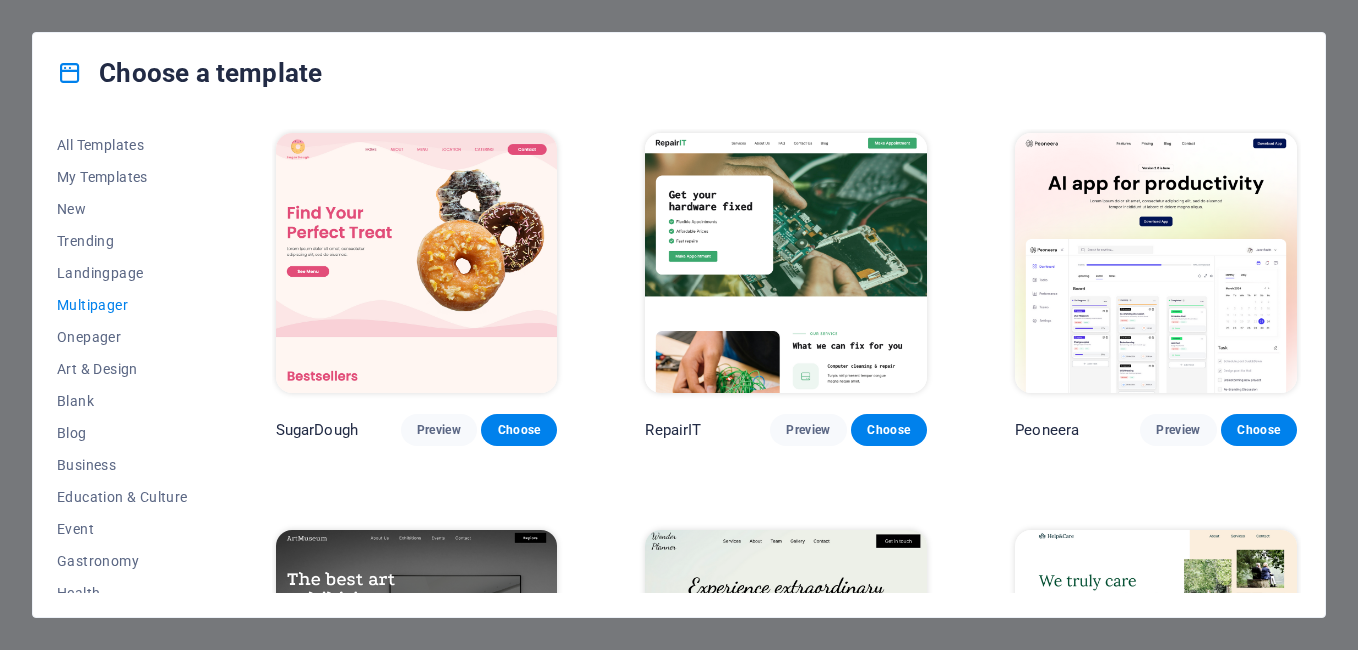 click at bounding box center (1156, 263) 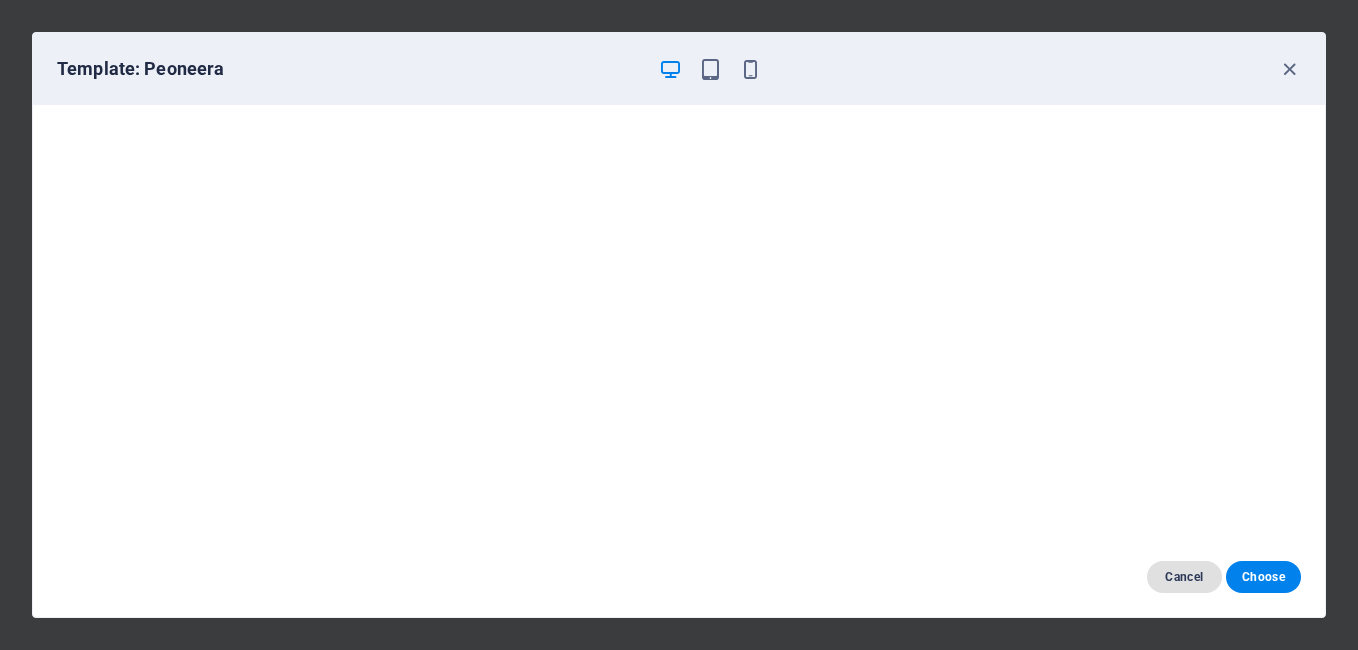 drag, startPoint x: 1183, startPoint y: 573, endPoint x: 1174, endPoint y: 582, distance: 12.727922 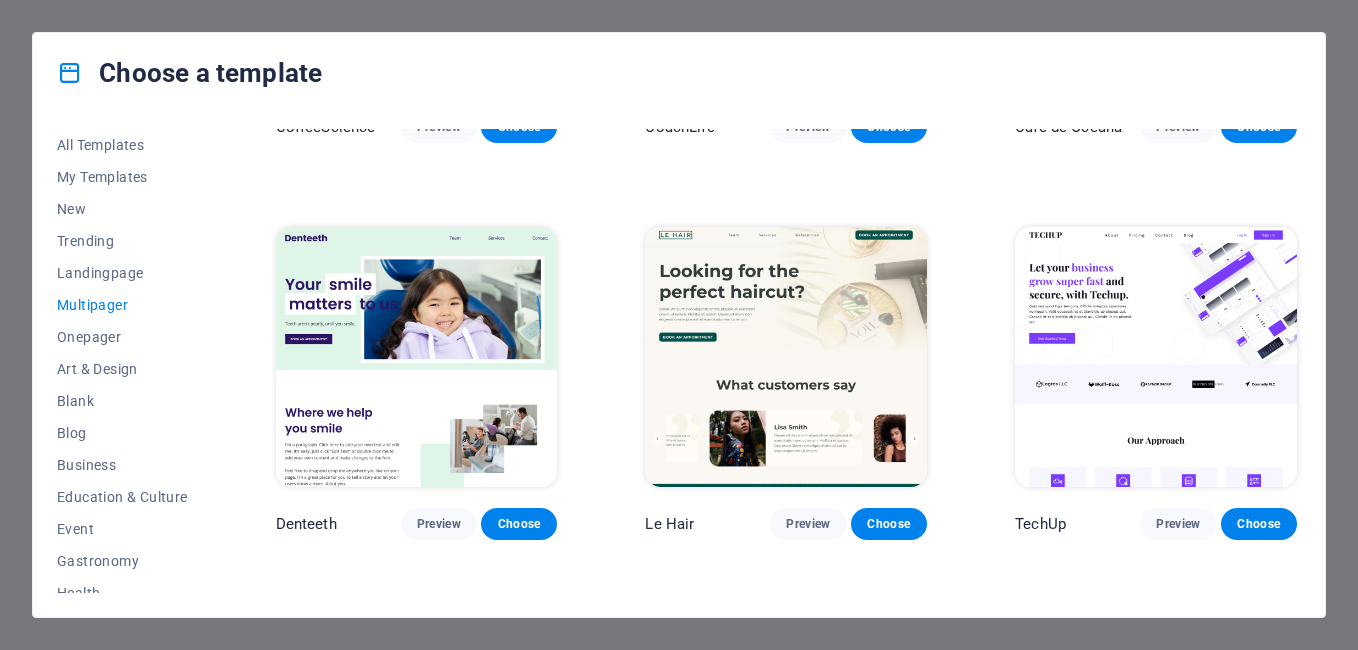 scroll, scrollTop: 3100, scrollLeft: 0, axis: vertical 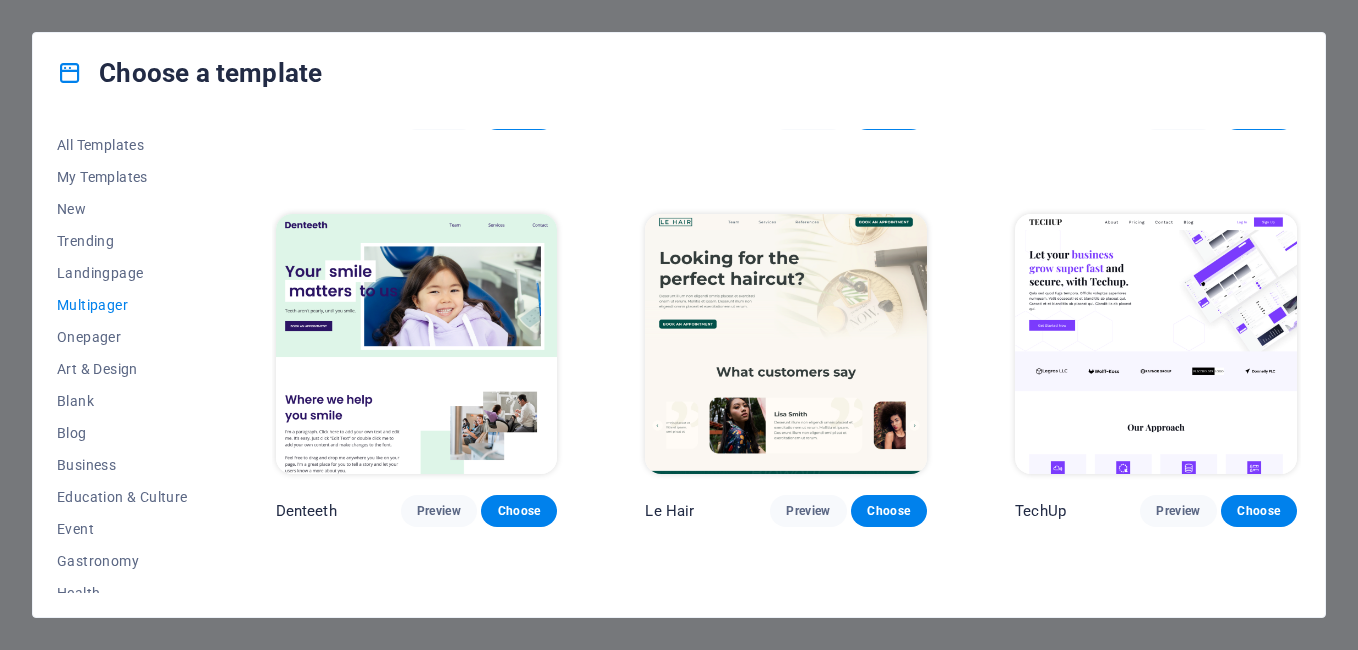 click at bounding box center (1156, 344) 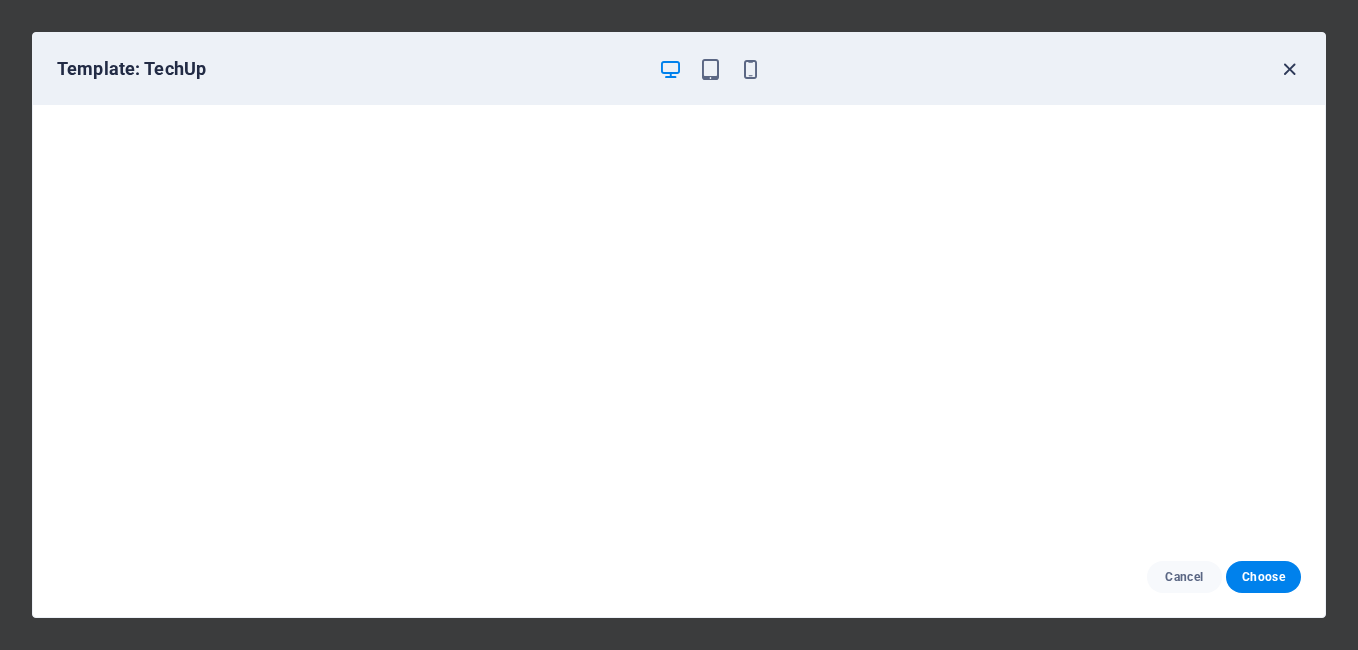 click at bounding box center [1289, 69] 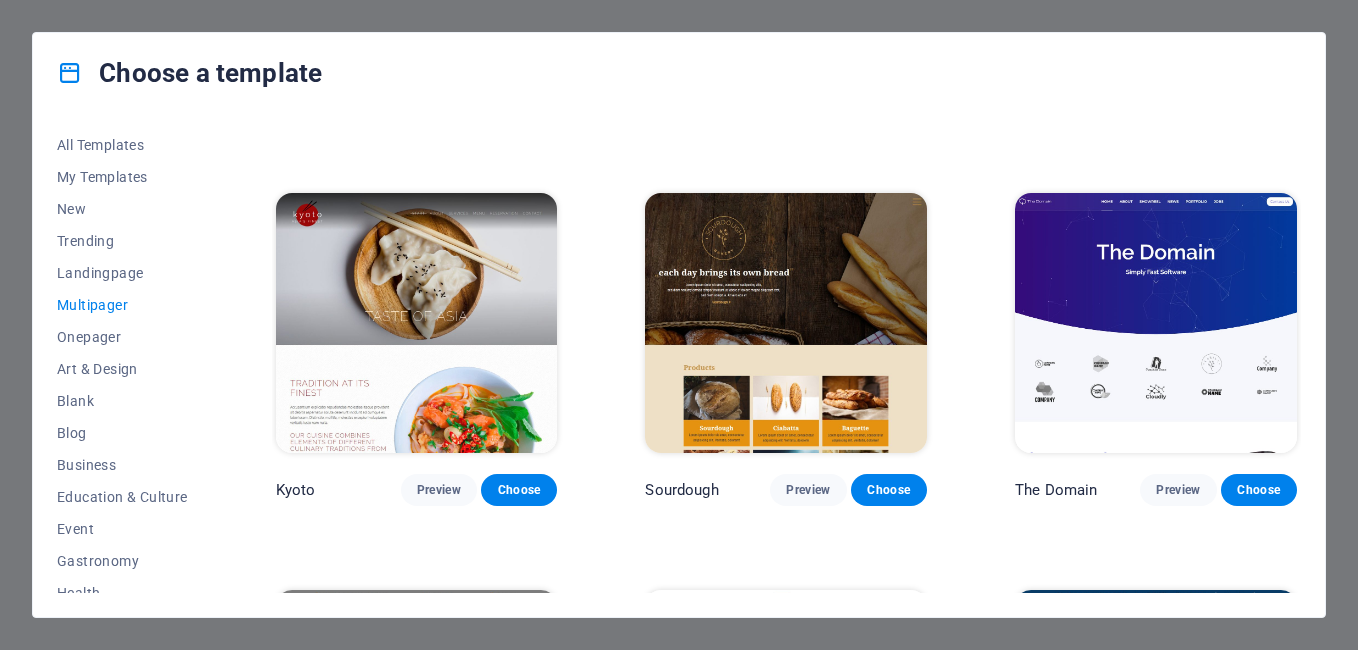scroll, scrollTop: 5100, scrollLeft: 0, axis: vertical 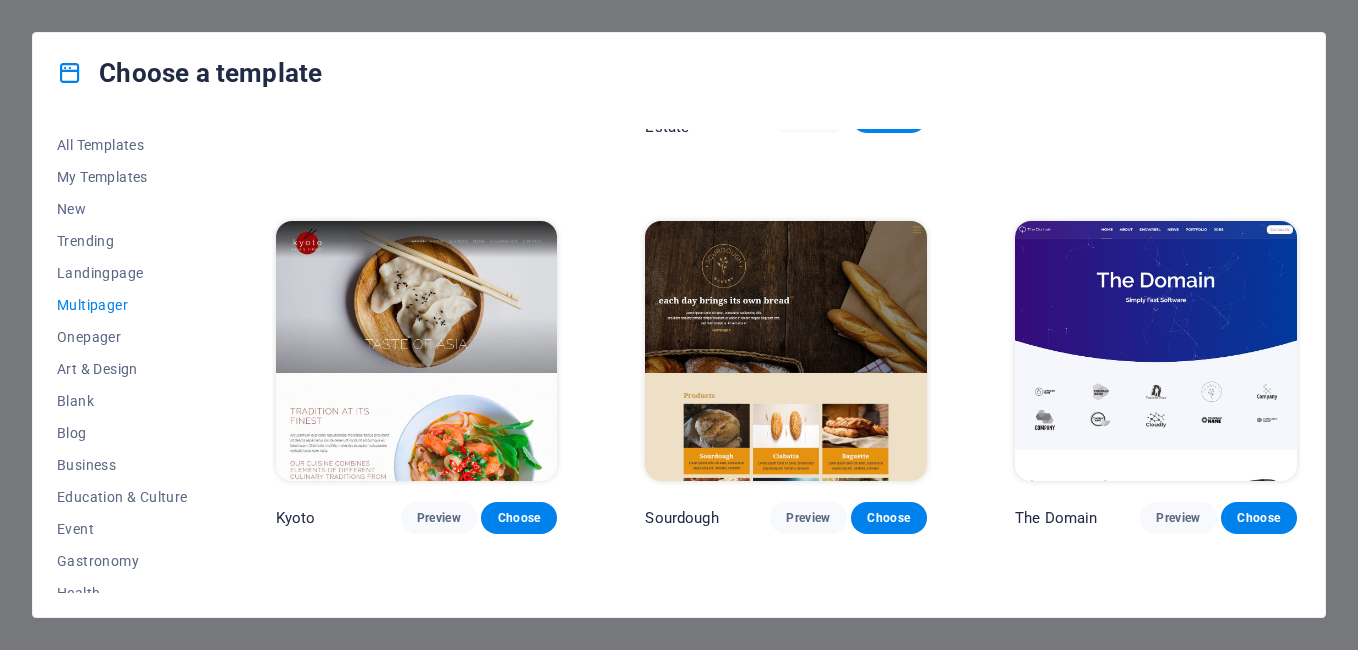 click at bounding box center (1156, 351) 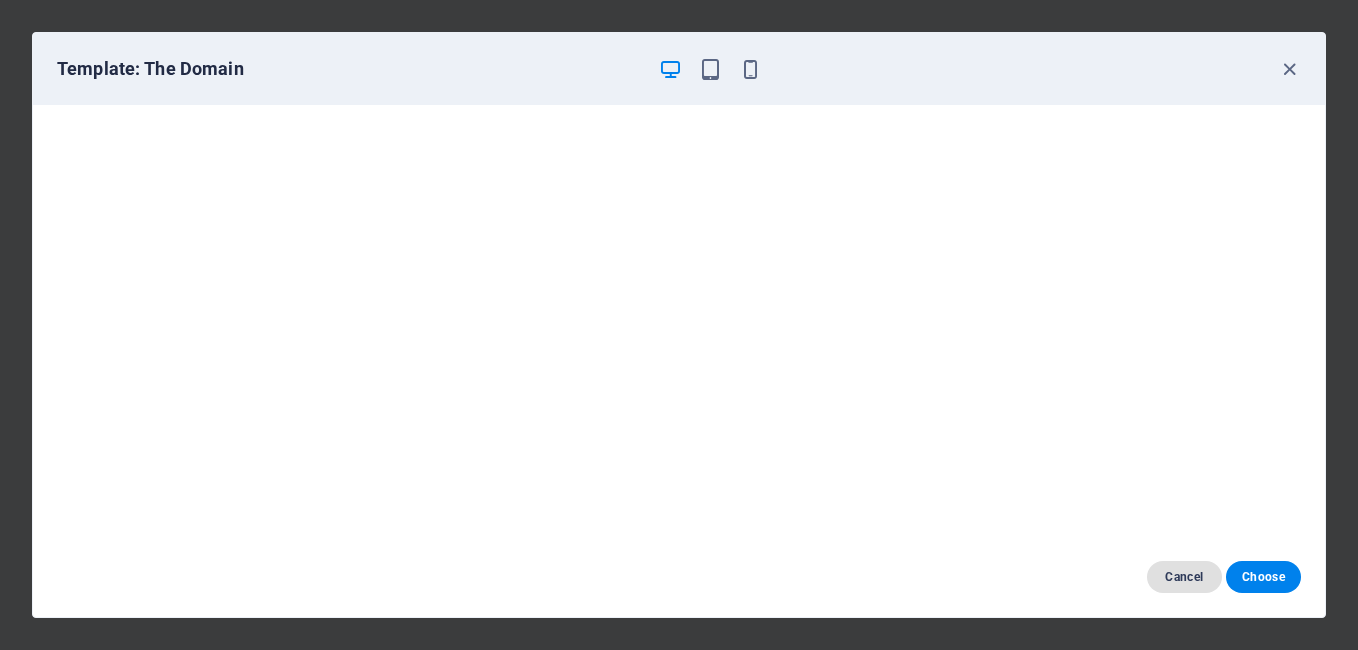 click on "Cancel" at bounding box center (1184, 577) 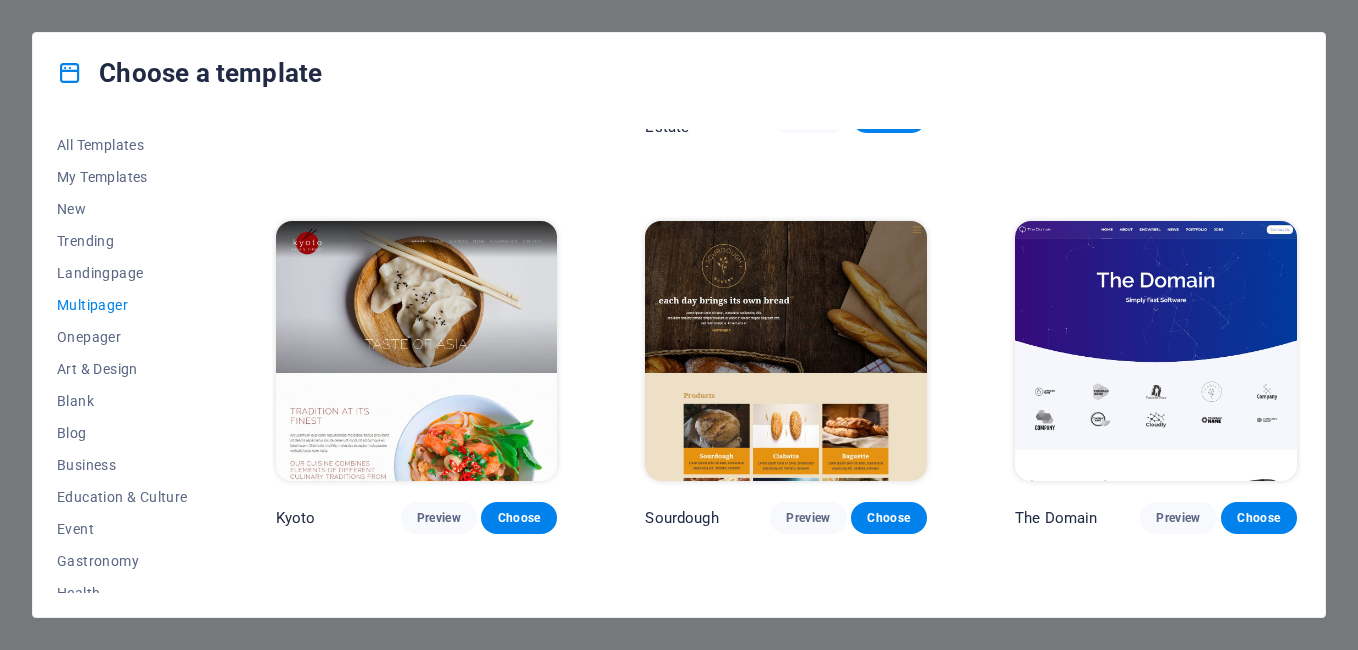 click at bounding box center [1156, 351] 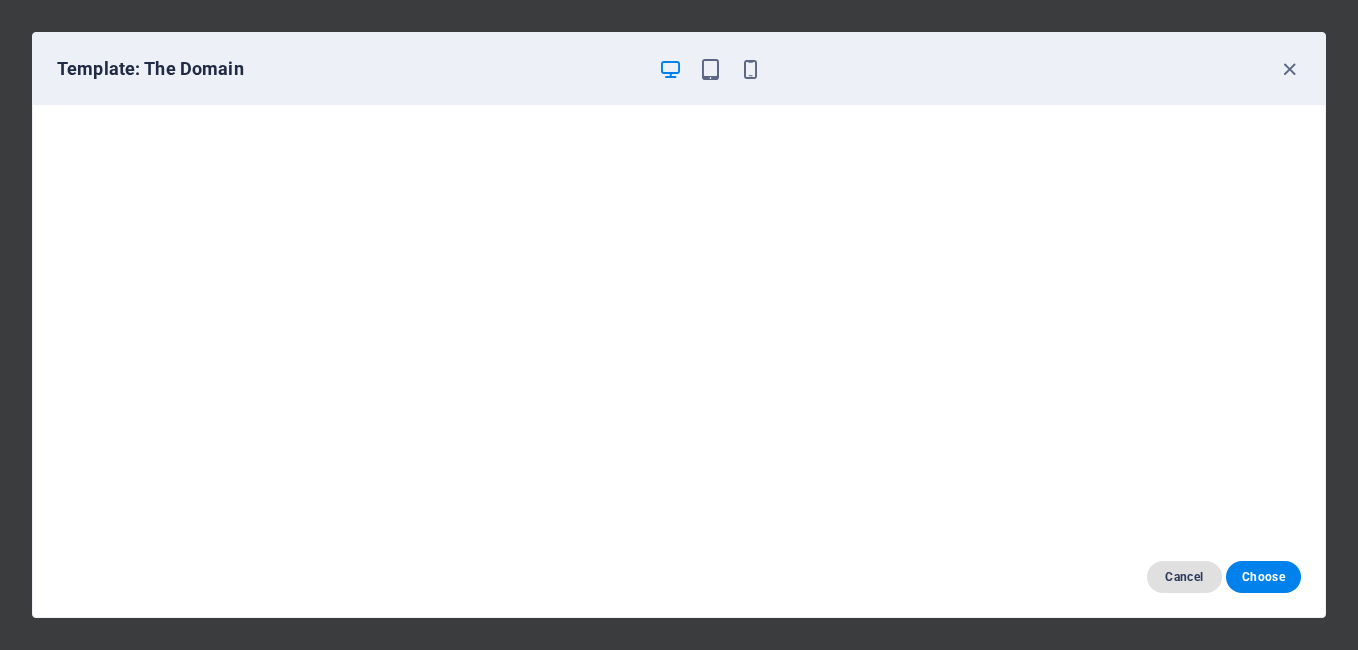 click on "Cancel" at bounding box center (1184, 577) 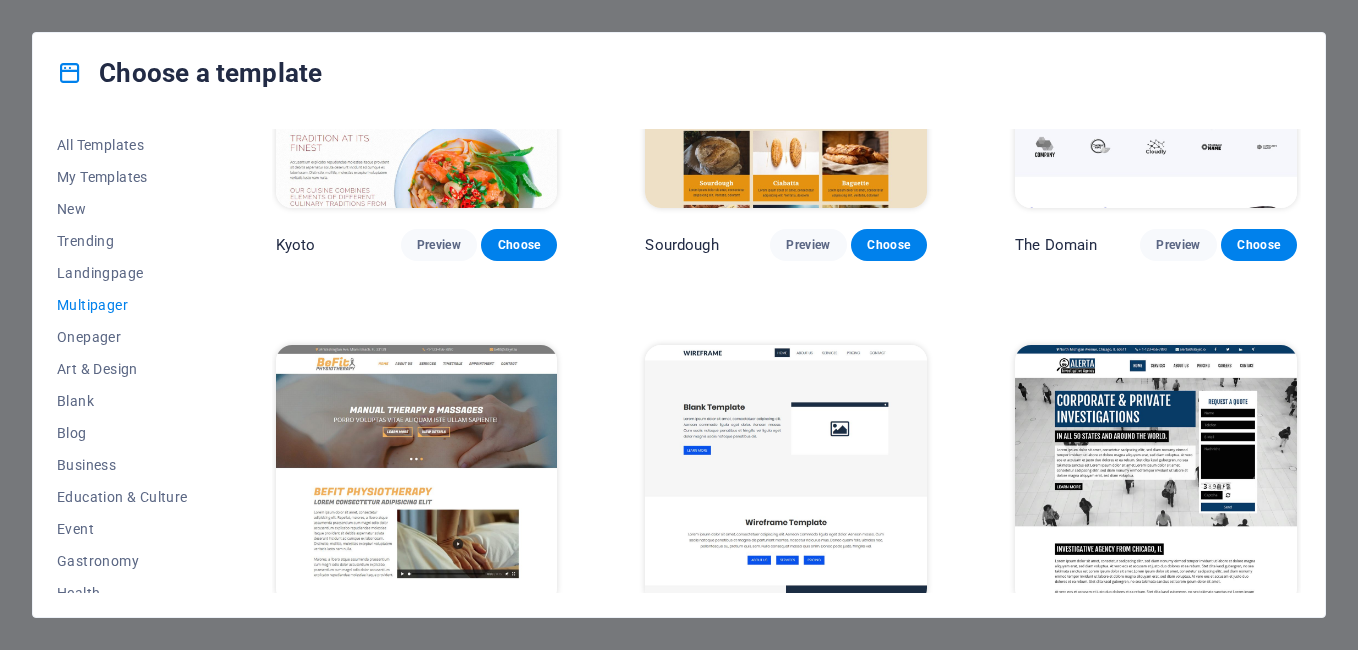 scroll, scrollTop: 5400, scrollLeft: 0, axis: vertical 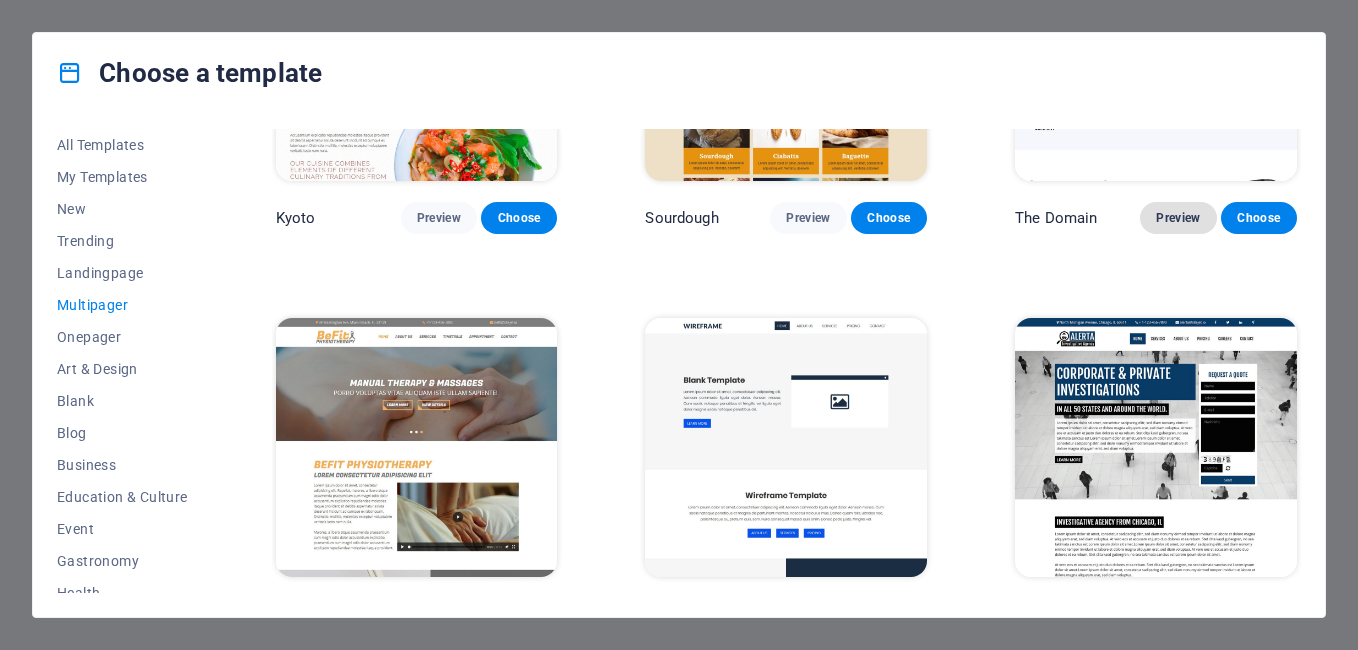 click on "Preview" at bounding box center (1178, 218) 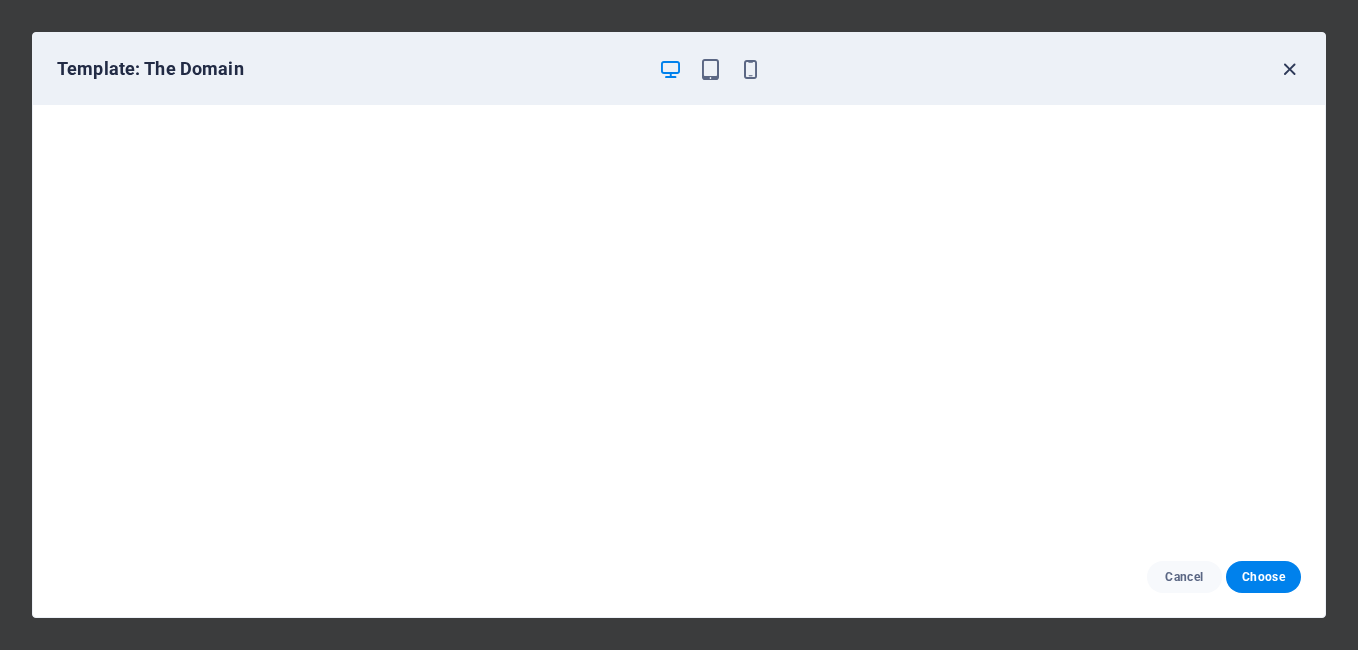 click at bounding box center [1289, 69] 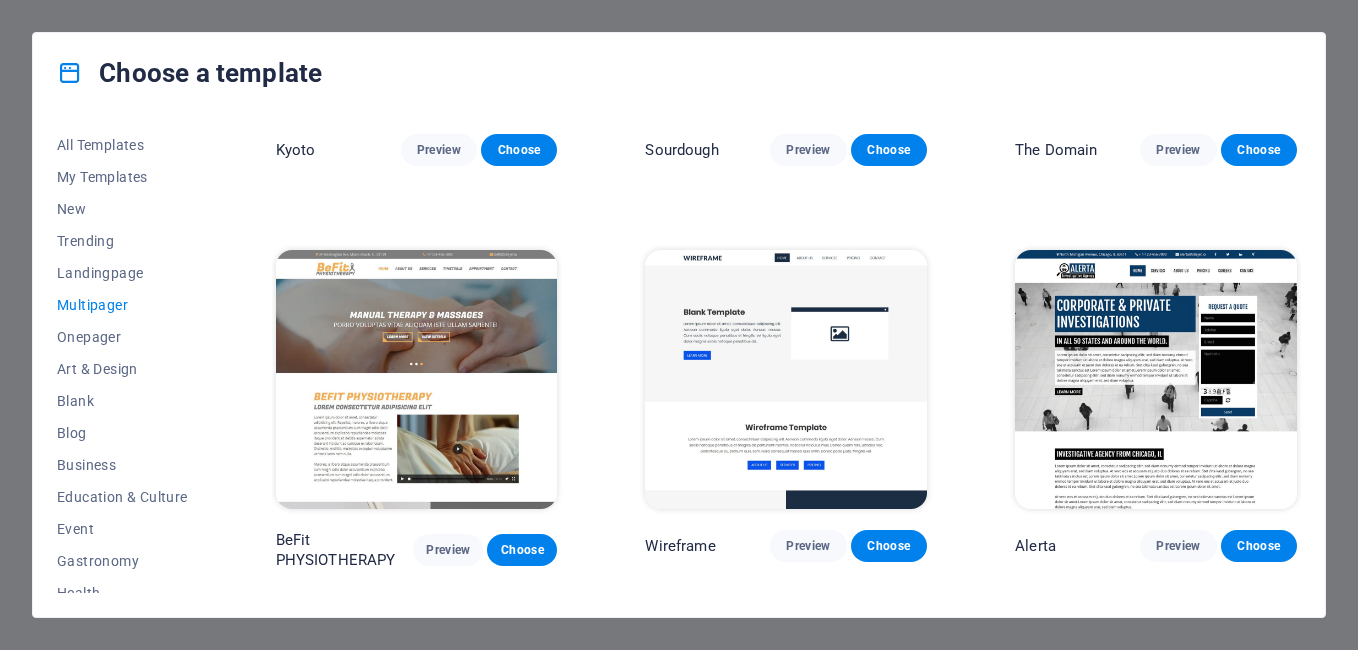 scroll, scrollTop: 5500, scrollLeft: 0, axis: vertical 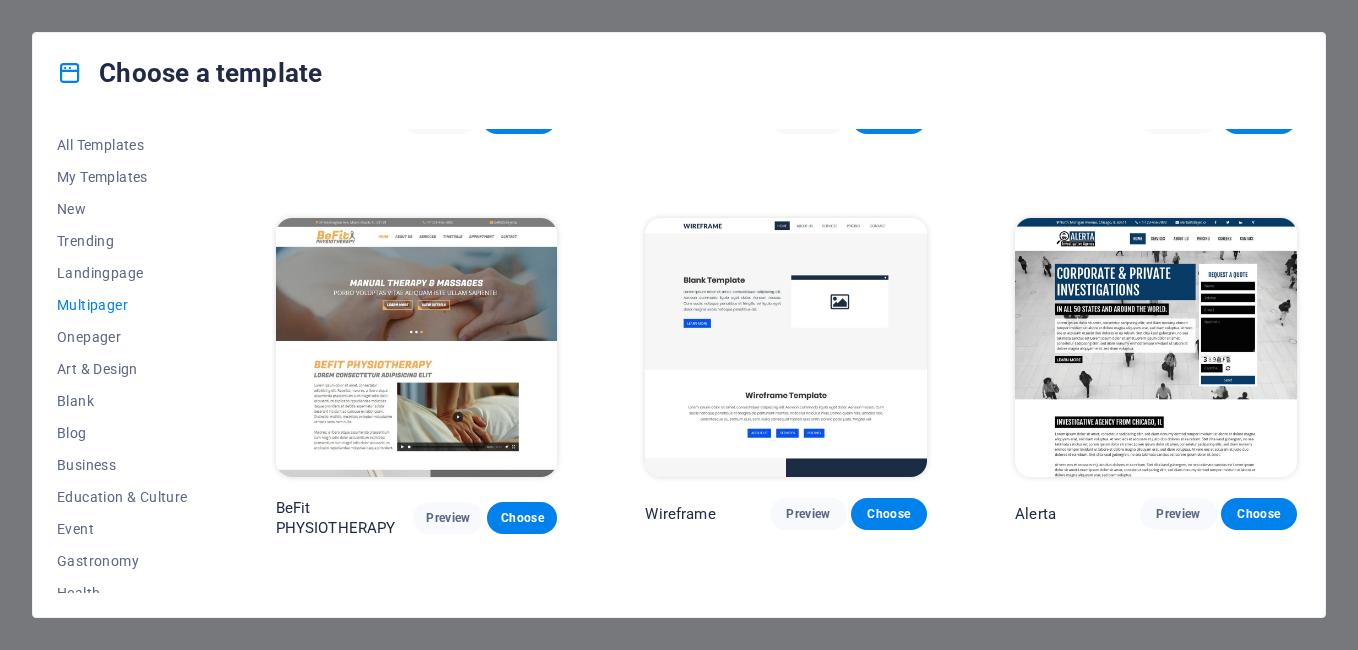click at bounding box center (417, 348) 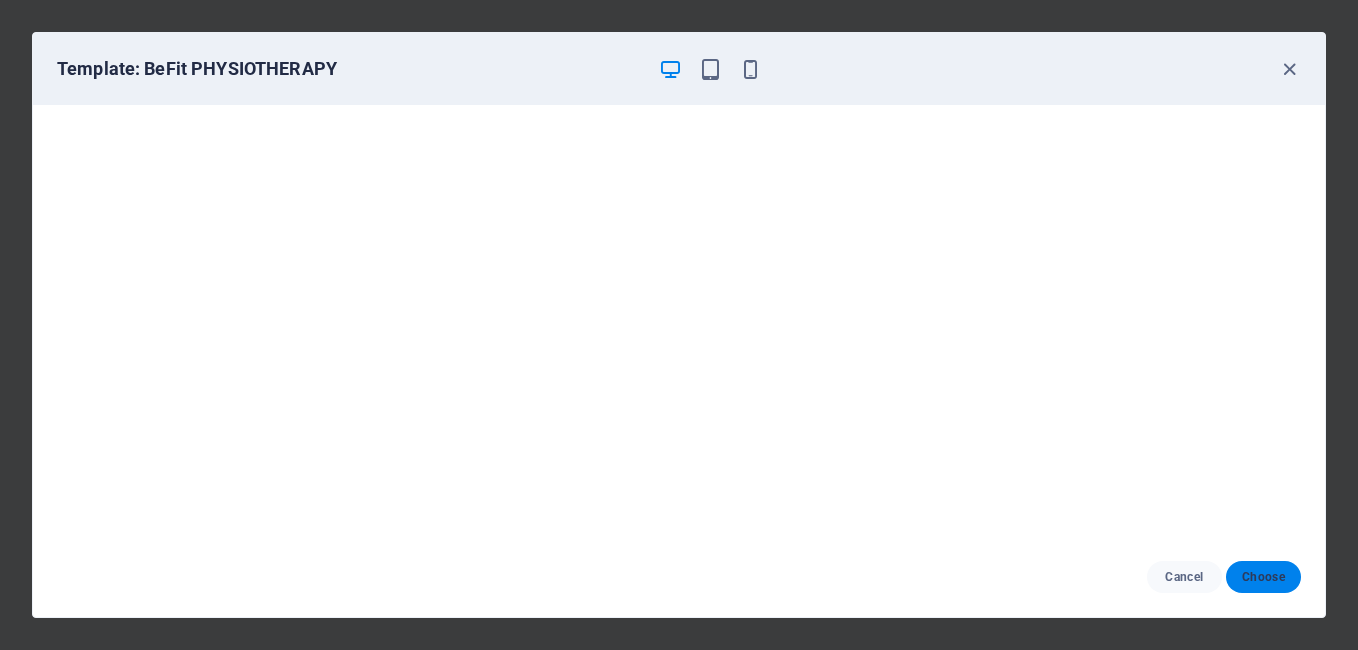 click on "Choose" at bounding box center (1263, 577) 